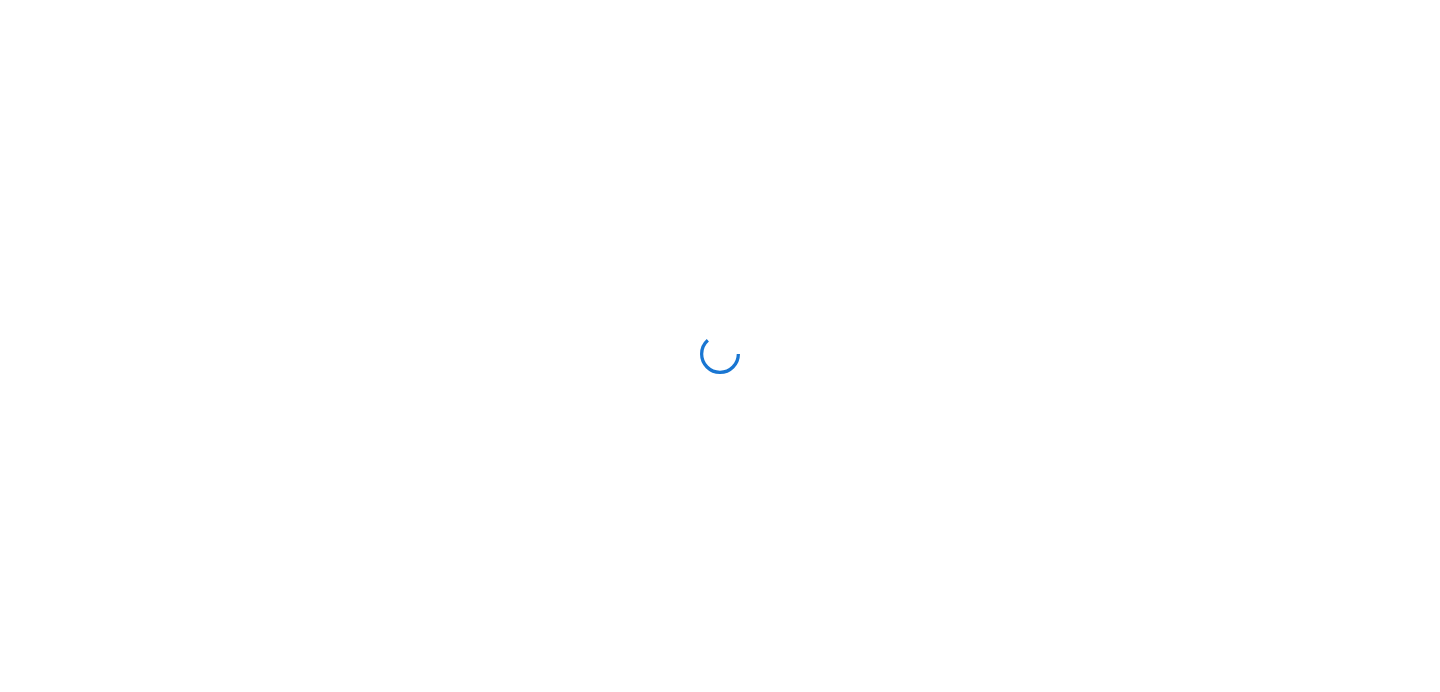 scroll, scrollTop: 0, scrollLeft: 0, axis: both 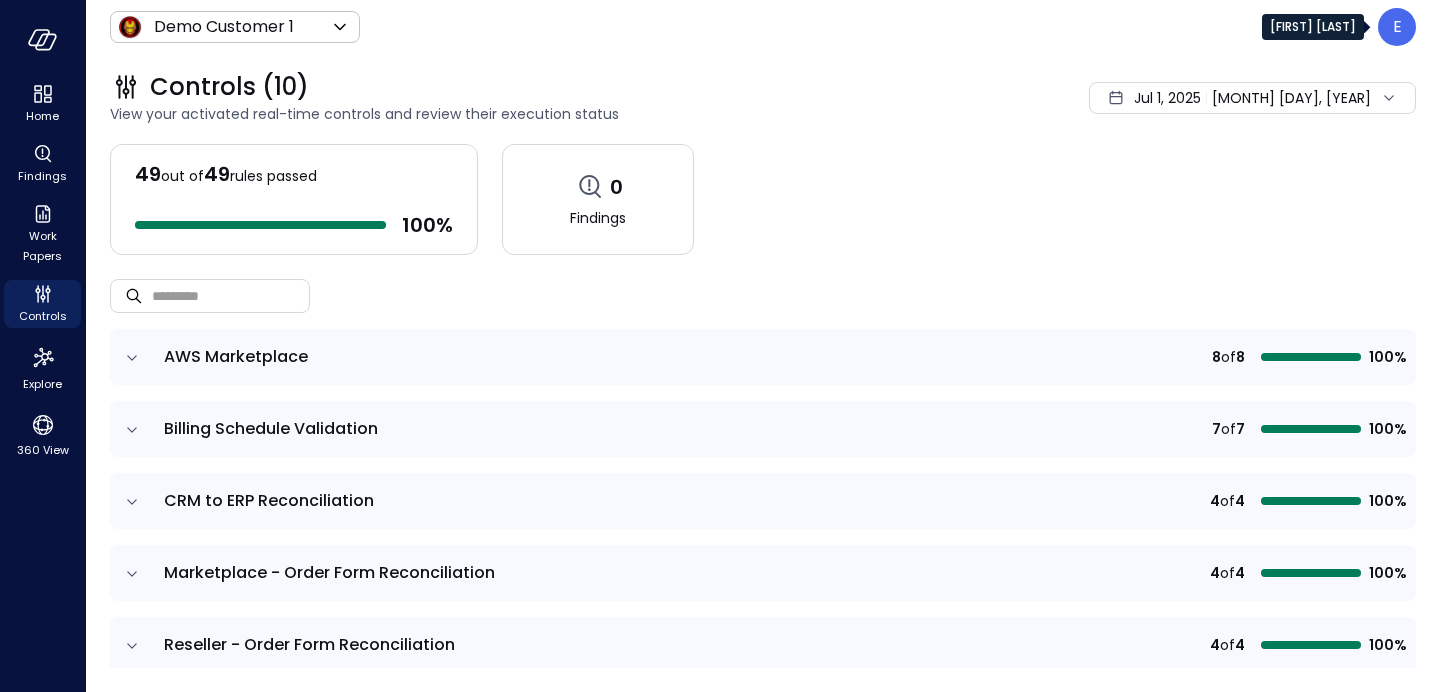 click on "E" at bounding box center (1397, 27) 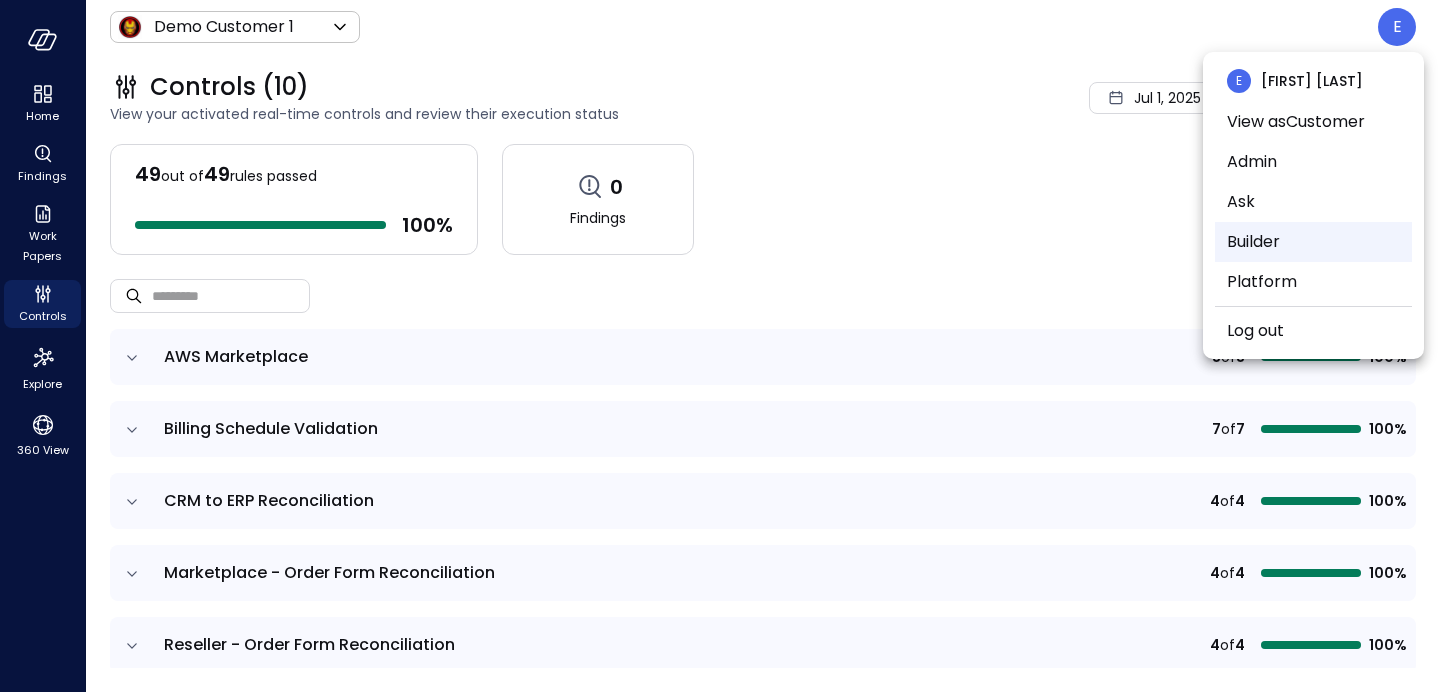click on "Builder" at bounding box center (1313, 242) 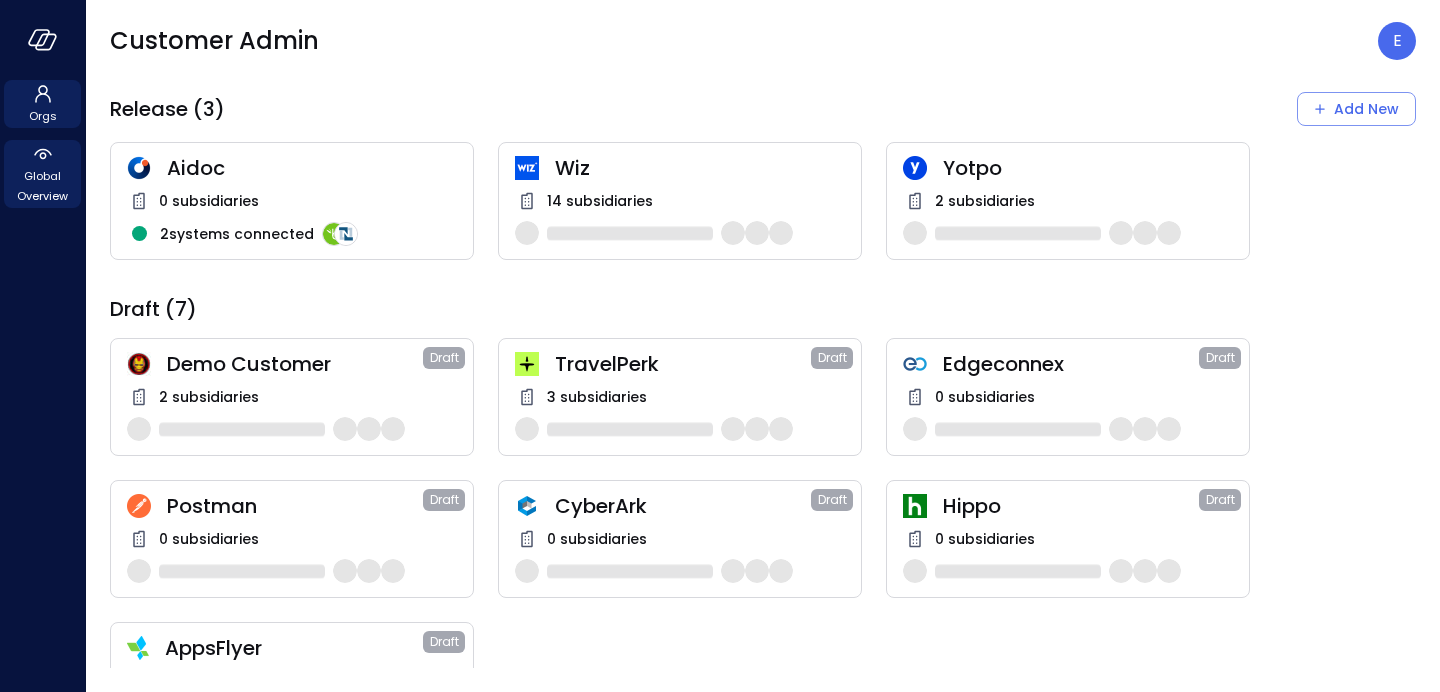 click 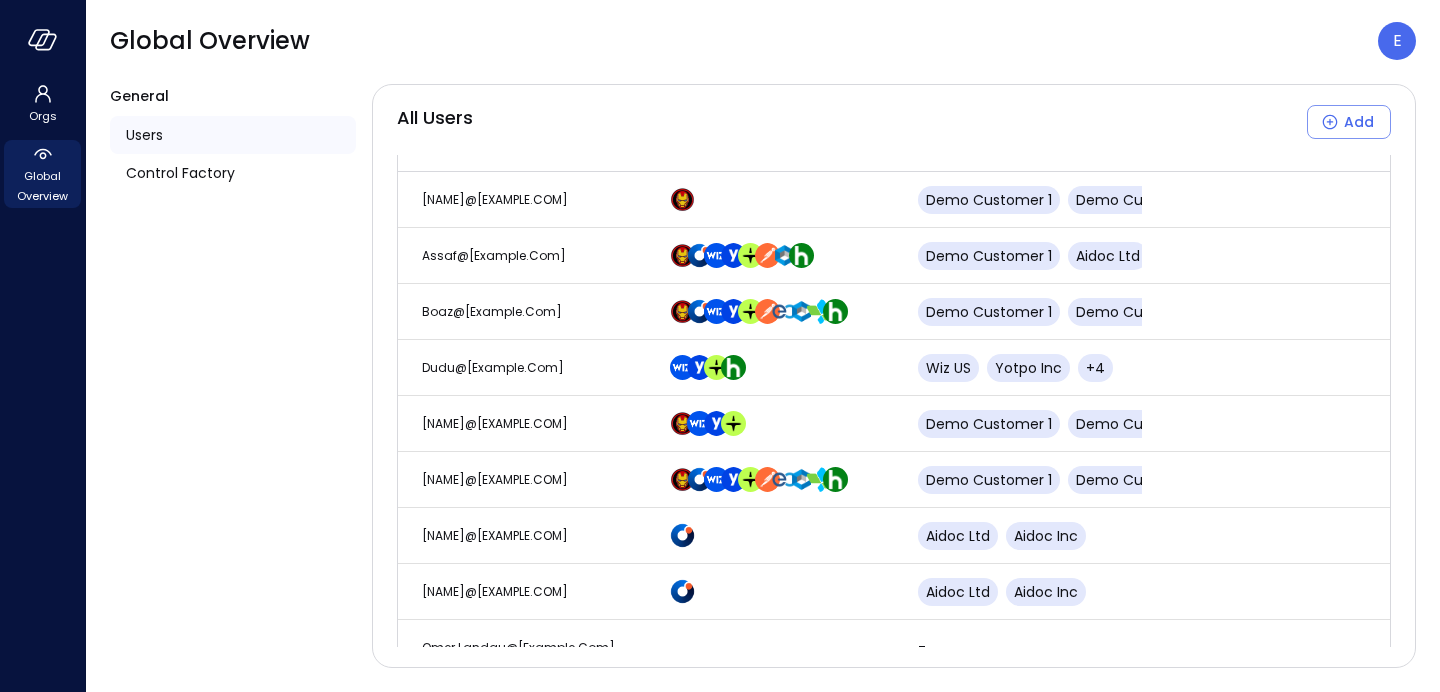 scroll, scrollTop: 0, scrollLeft: 0, axis: both 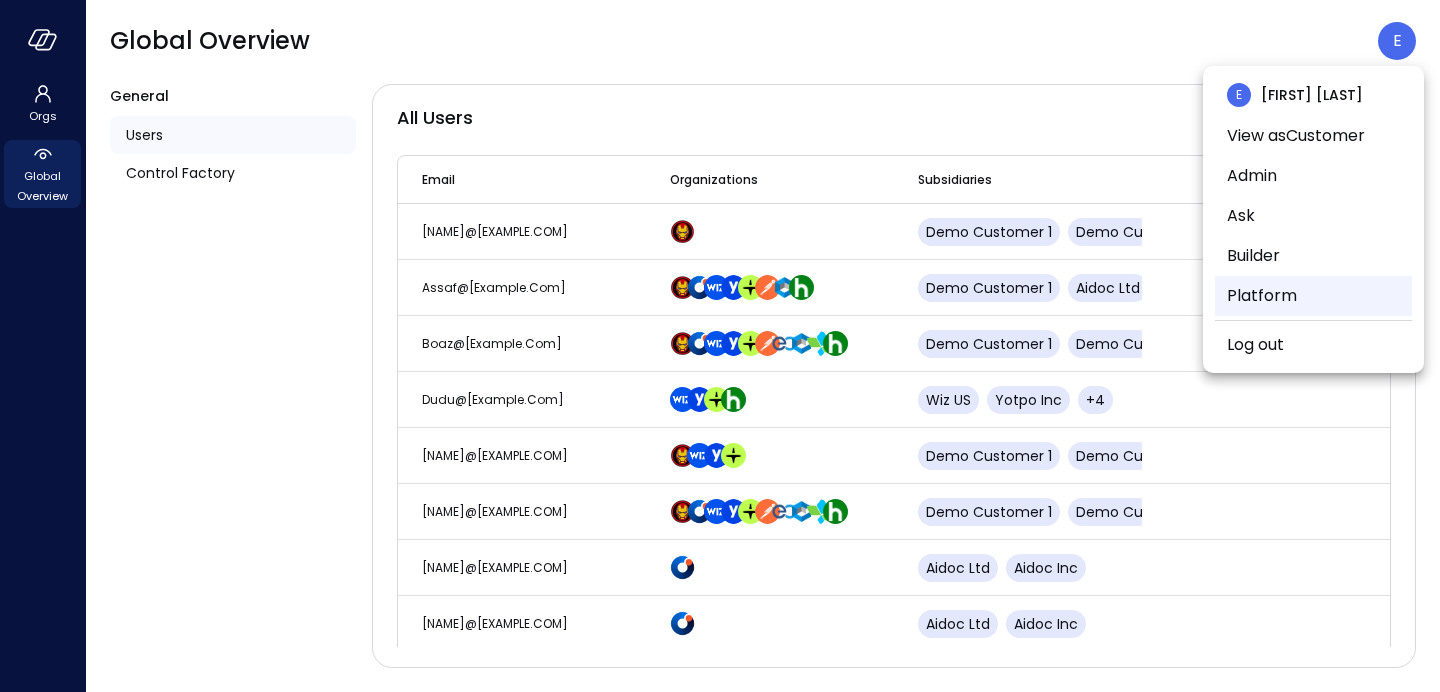 click on "Platform" at bounding box center [1313, 296] 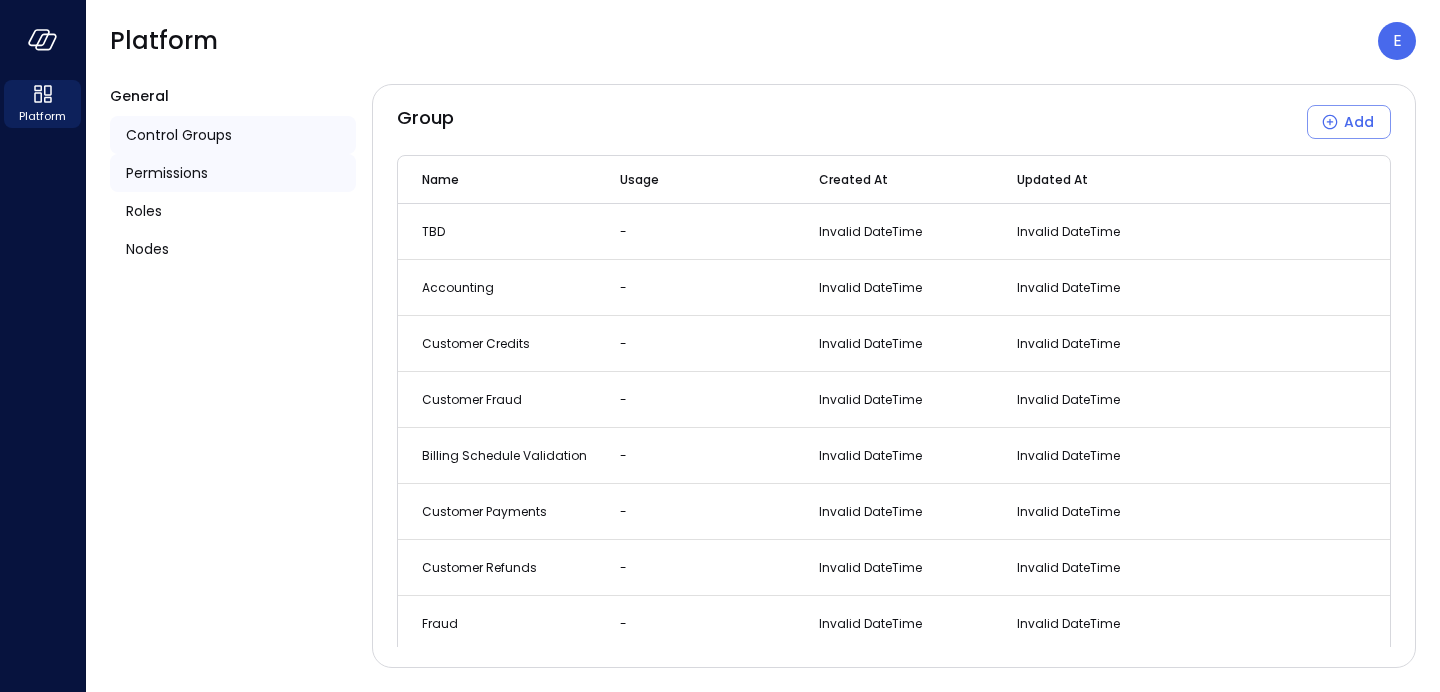 click on "Permissions" at bounding box center (233, 173) 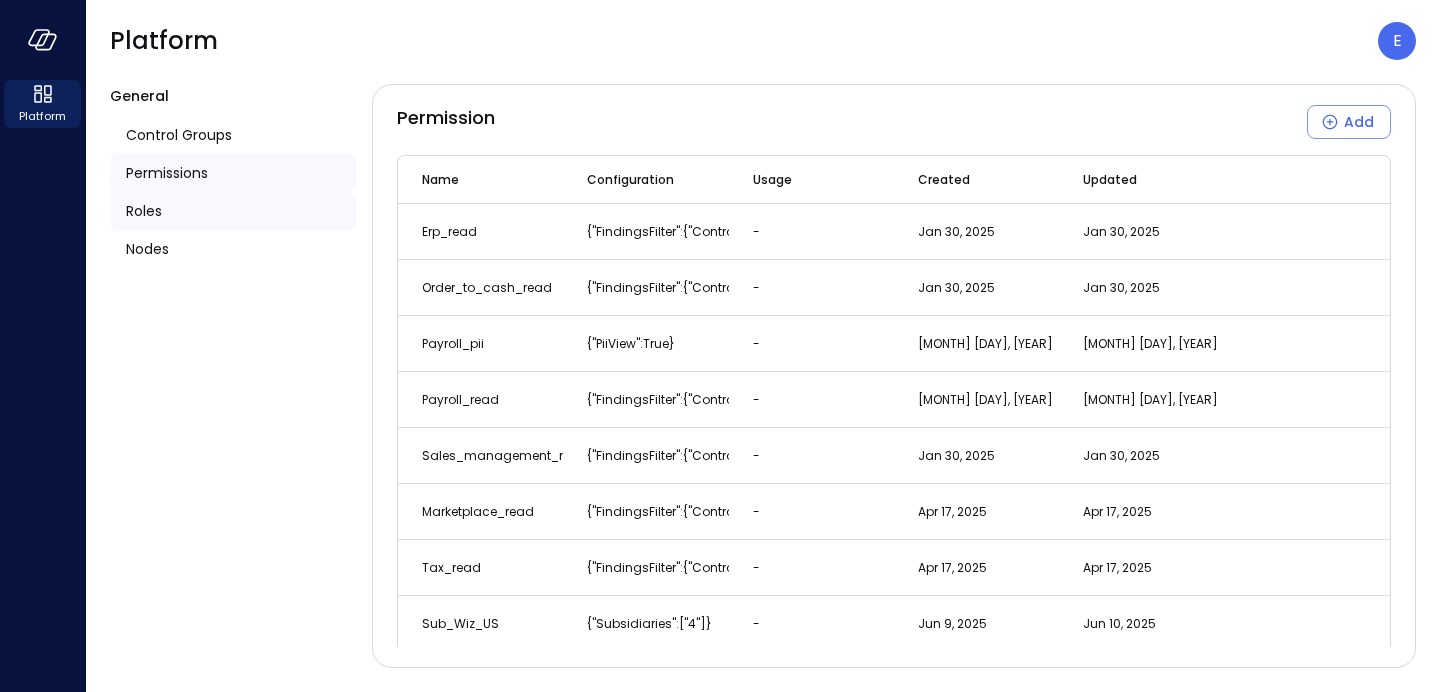click on "Roles" at bounding box center (233, 211) 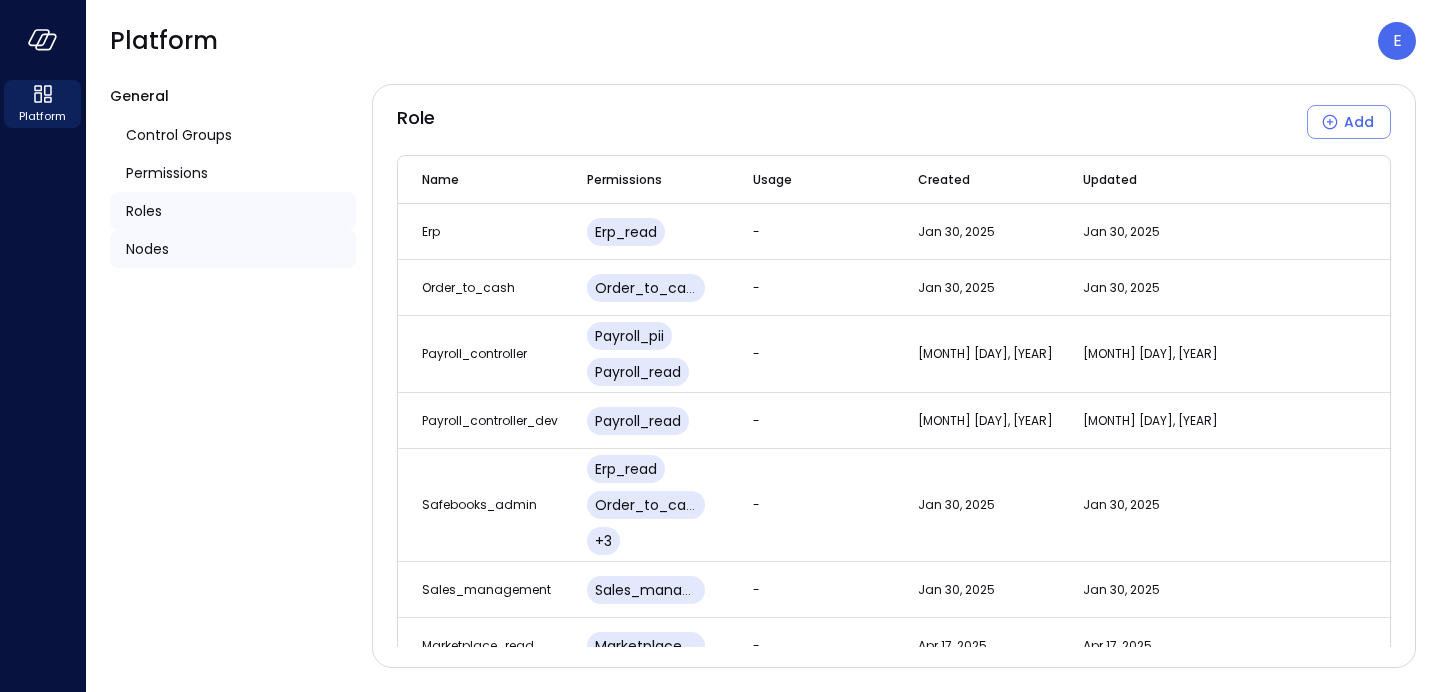 click on "Nodes" at bounding box center [147, 249] 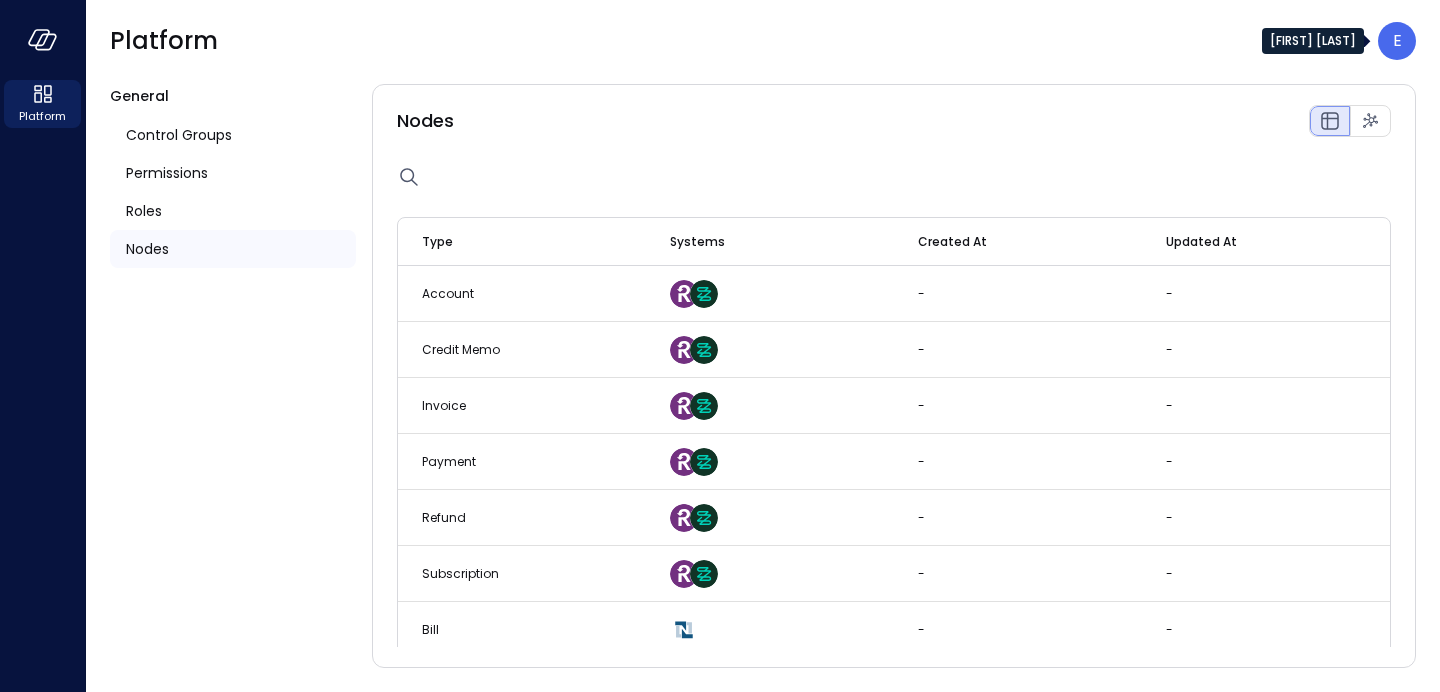 click on "E" at bounding box center [1397, 41] 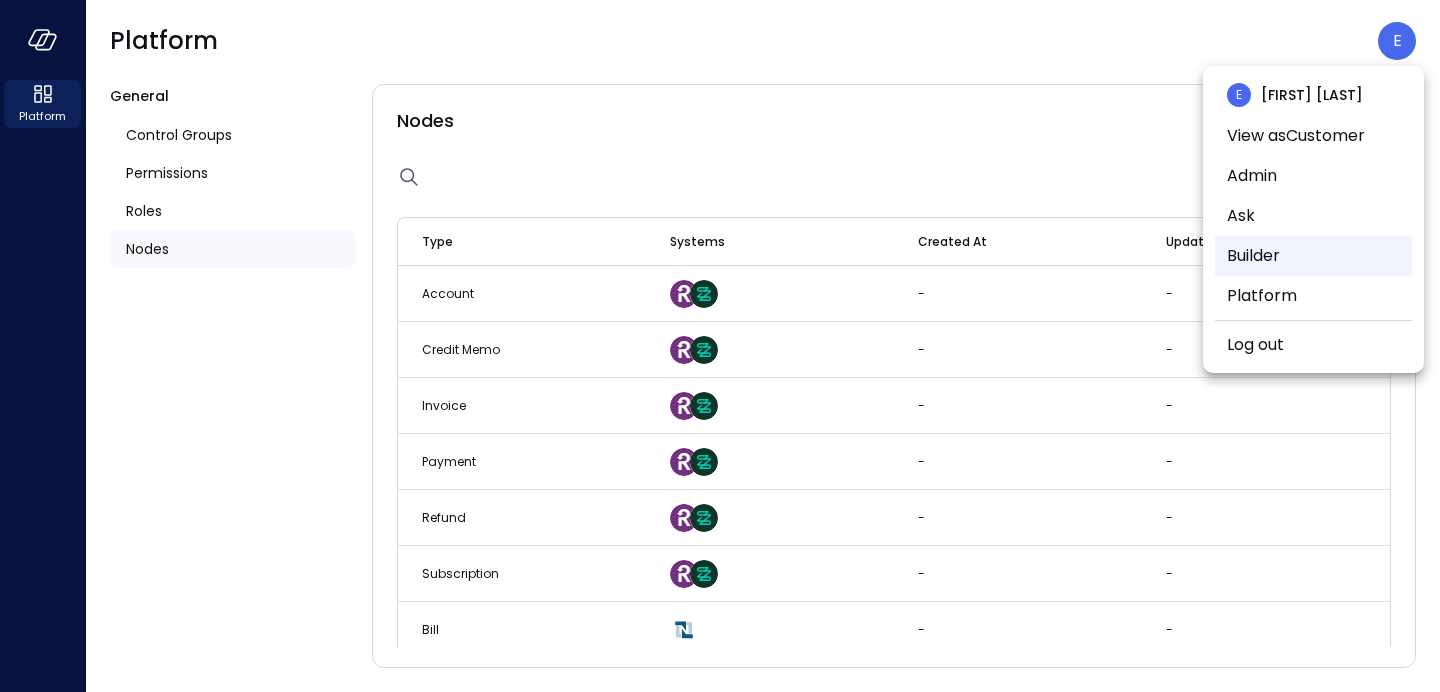 click on "Builder" at bounding box center [1313, 256] 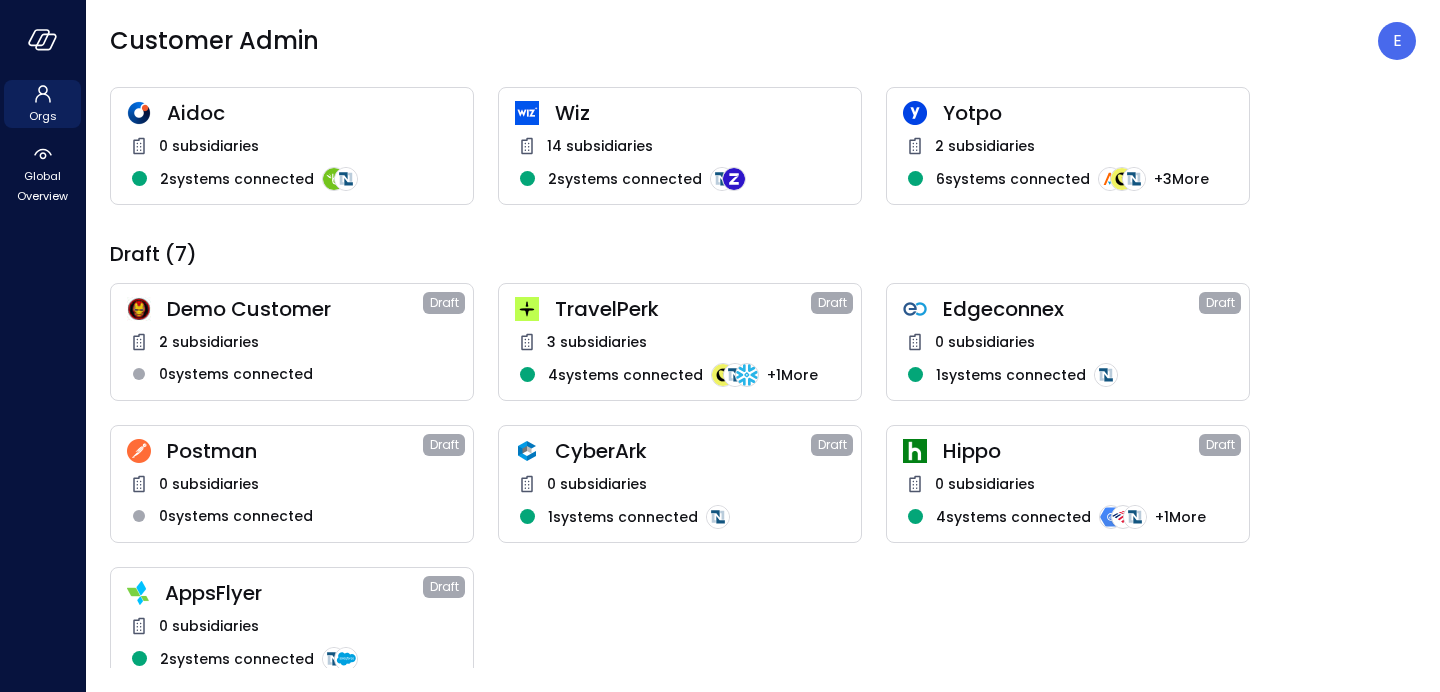 scroll, scrollTop: 72, scrollLeft: 0, axis: vertical 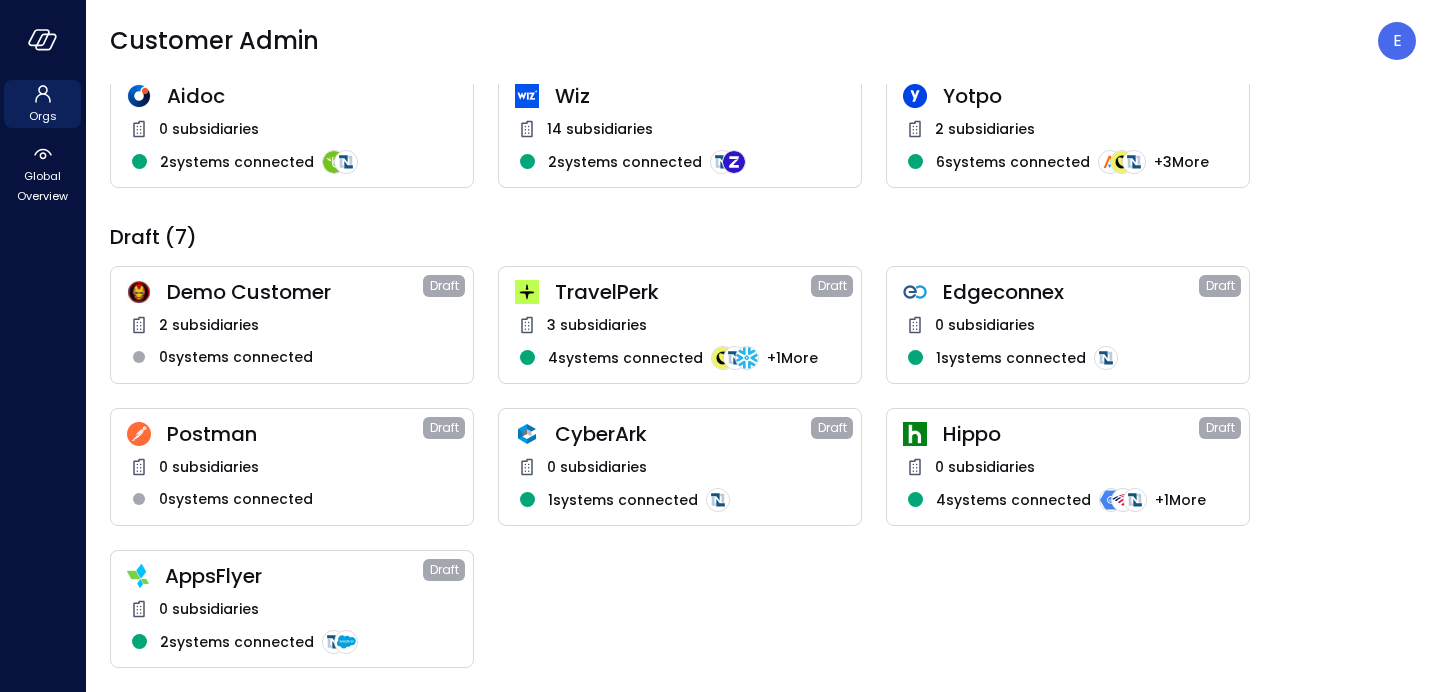 click on "AppsFlyer Draft 0 subsidiaries 2  systems connected" at bounding box center [292, 609] 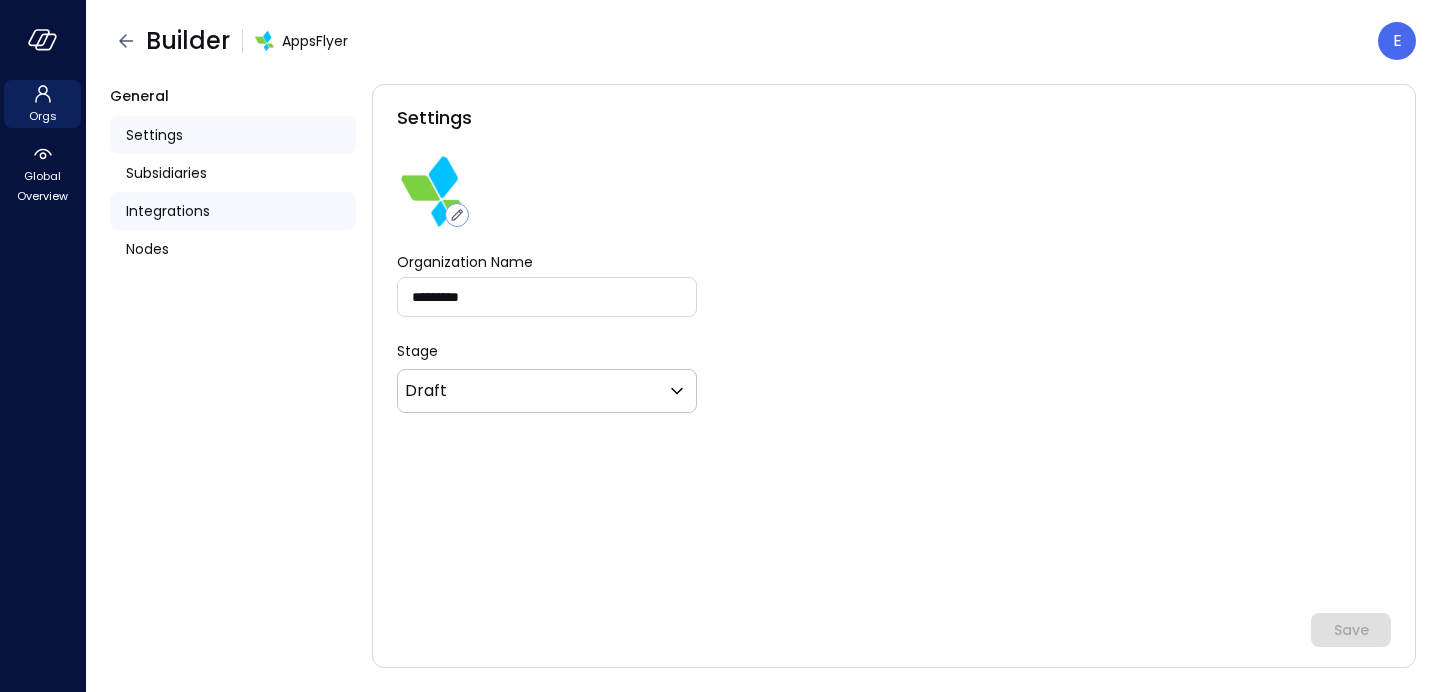 click on "Integrations" at bounding box center [168, 211] 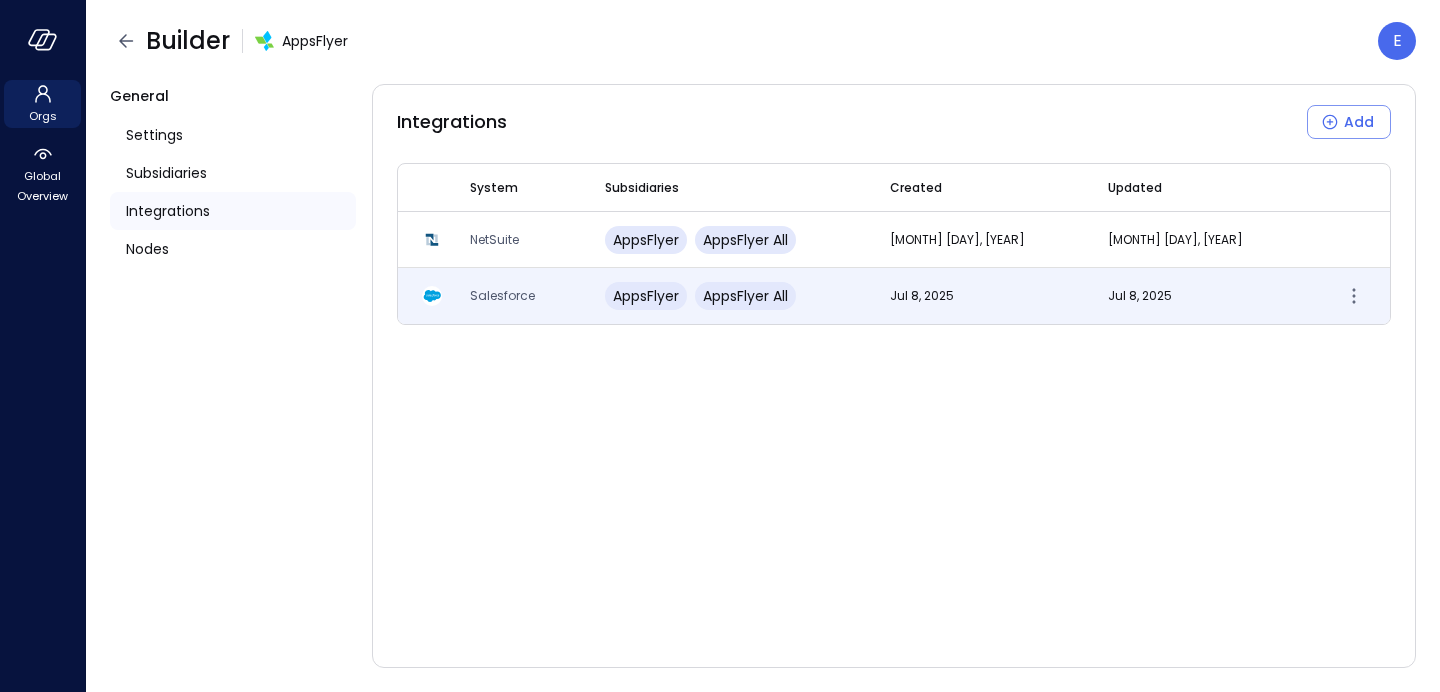 click on "Salesforce" at bounding box center (502, 295) 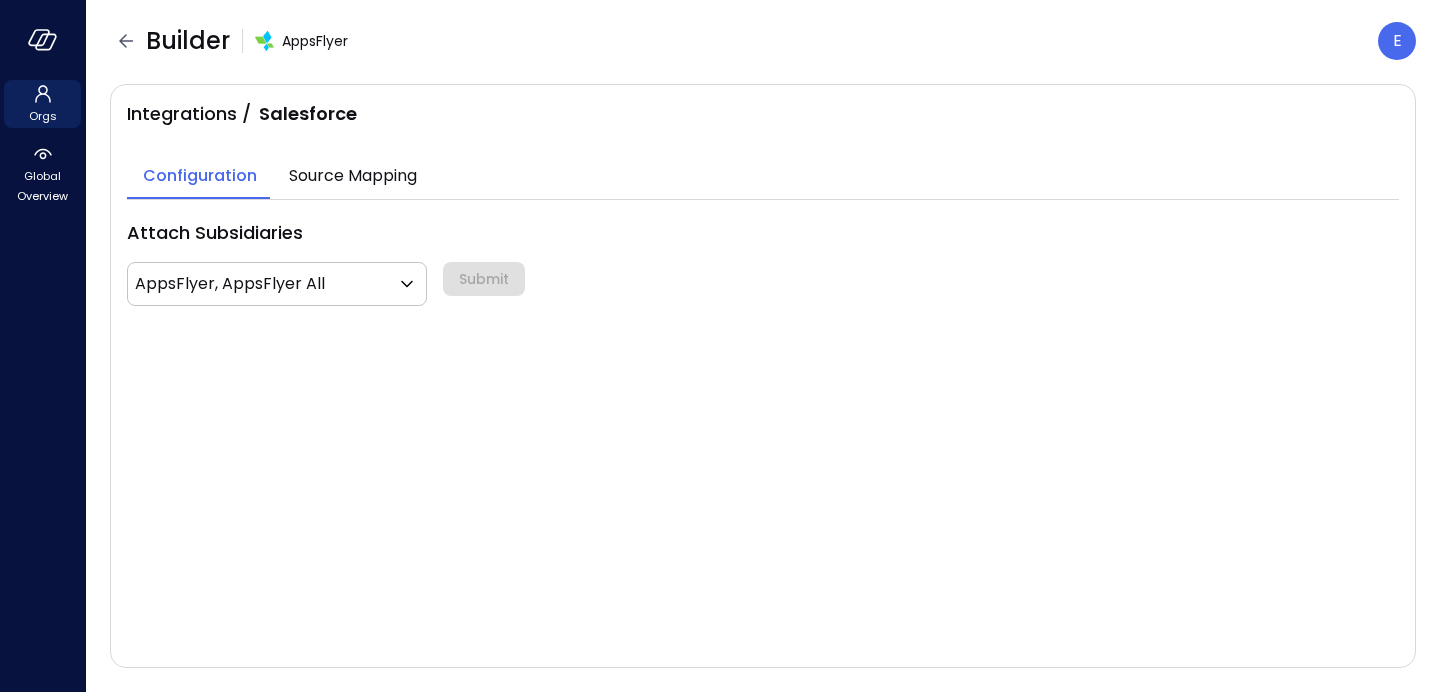 click on "Source Mapping" at bounding box center (353, 176) 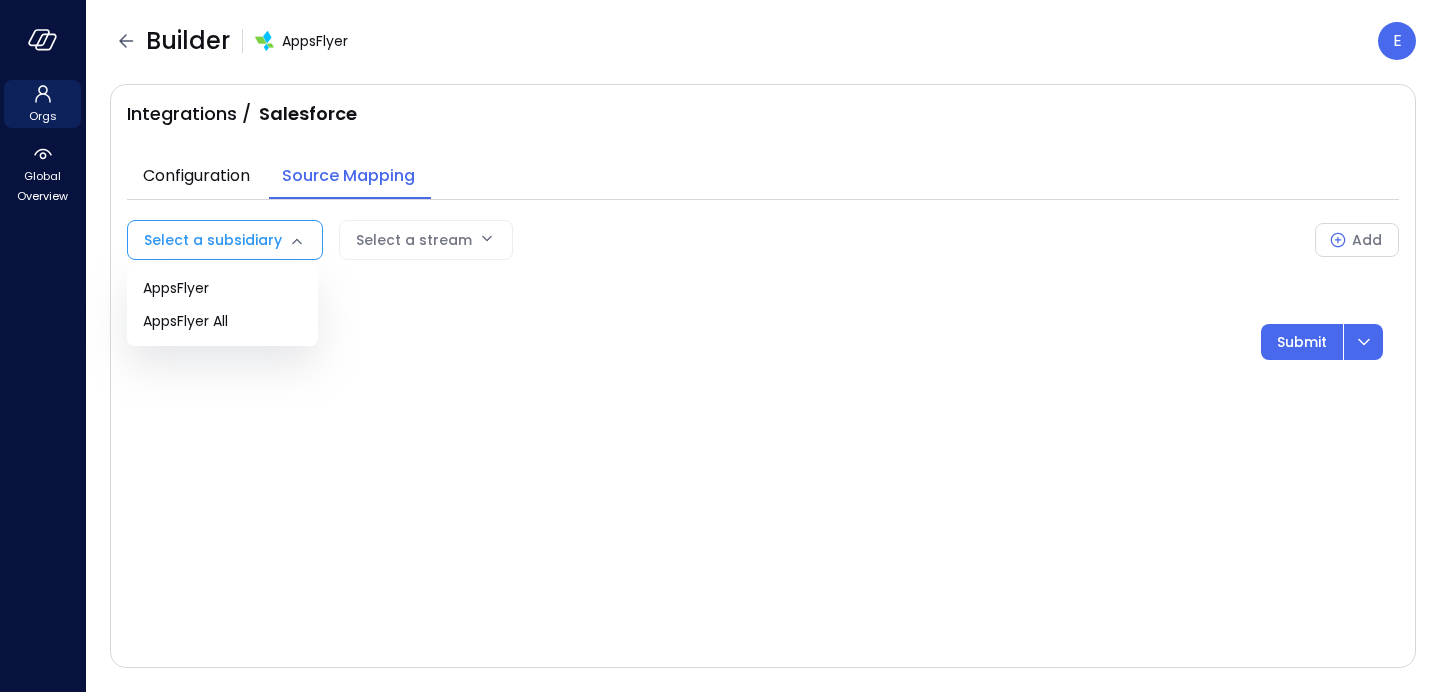 click on "Orgs Global Overview Builder AppsFlyer E Integrations / Salesforce Configuration Source Mapping Select a subsidiary Select a stream Add Submit Safebooks.ai AppsFlyer AppsFlyer All" at bounding box center (720, 346) 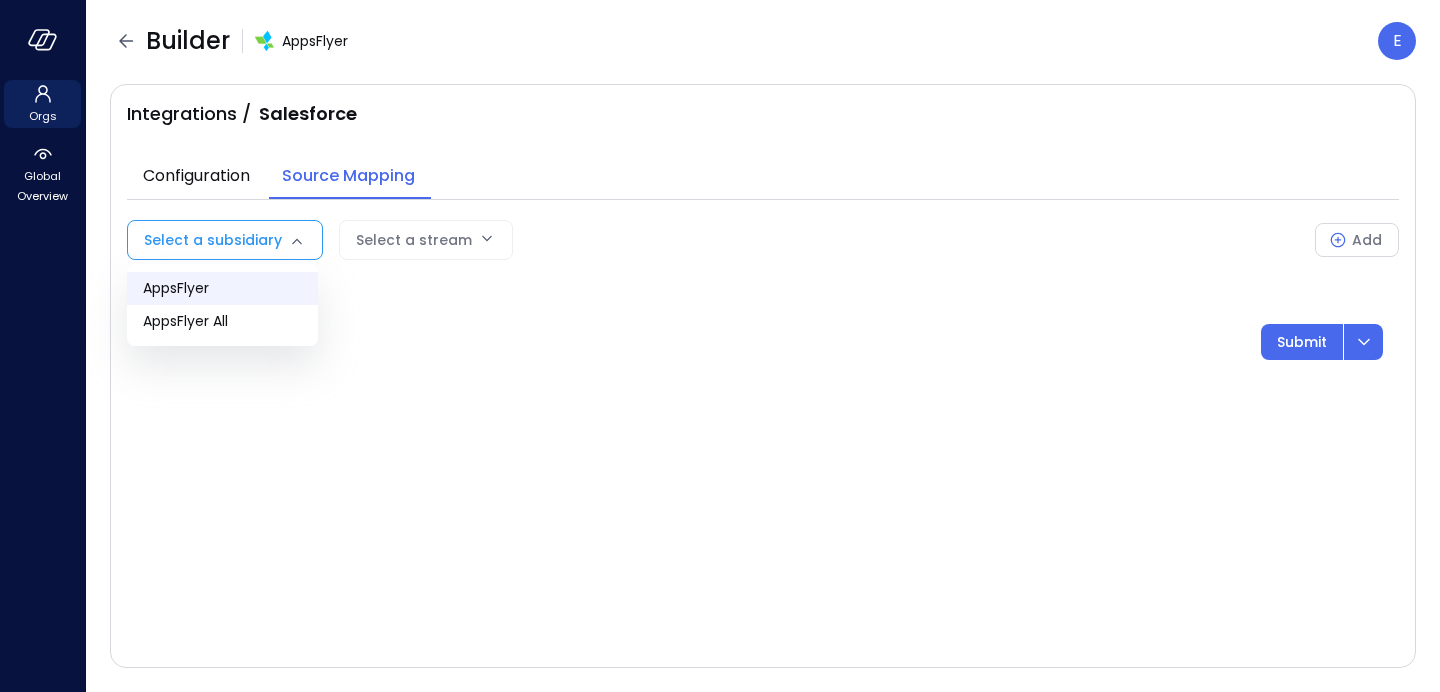 click on "AppsFlyer" at bounding box center [222, 288] 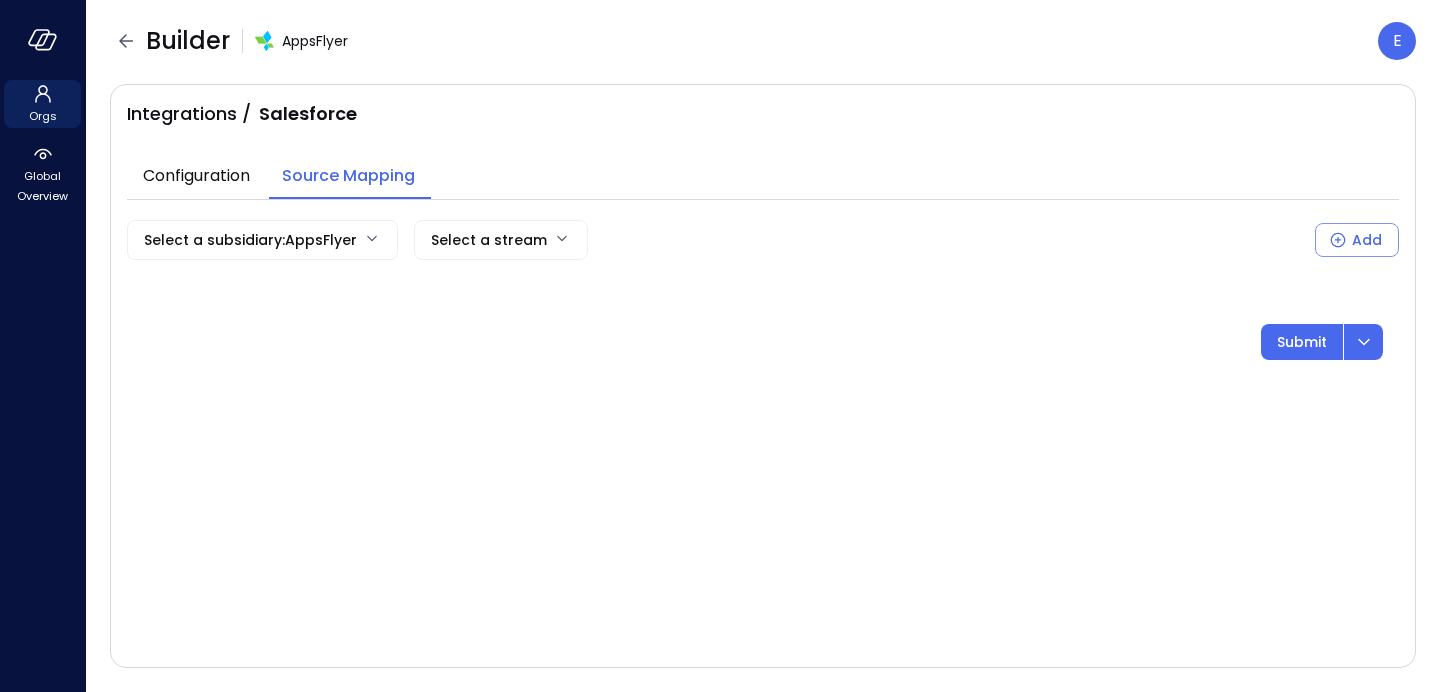 click on "Orgs Global Overview Builder AppsFlyer E Integrations / Salesforce Configuration Source Mapping Select a subsidiary : AppsFlyer *** Select a stream Add Submit Safebooks.ai" at bounding box center [720, 346] 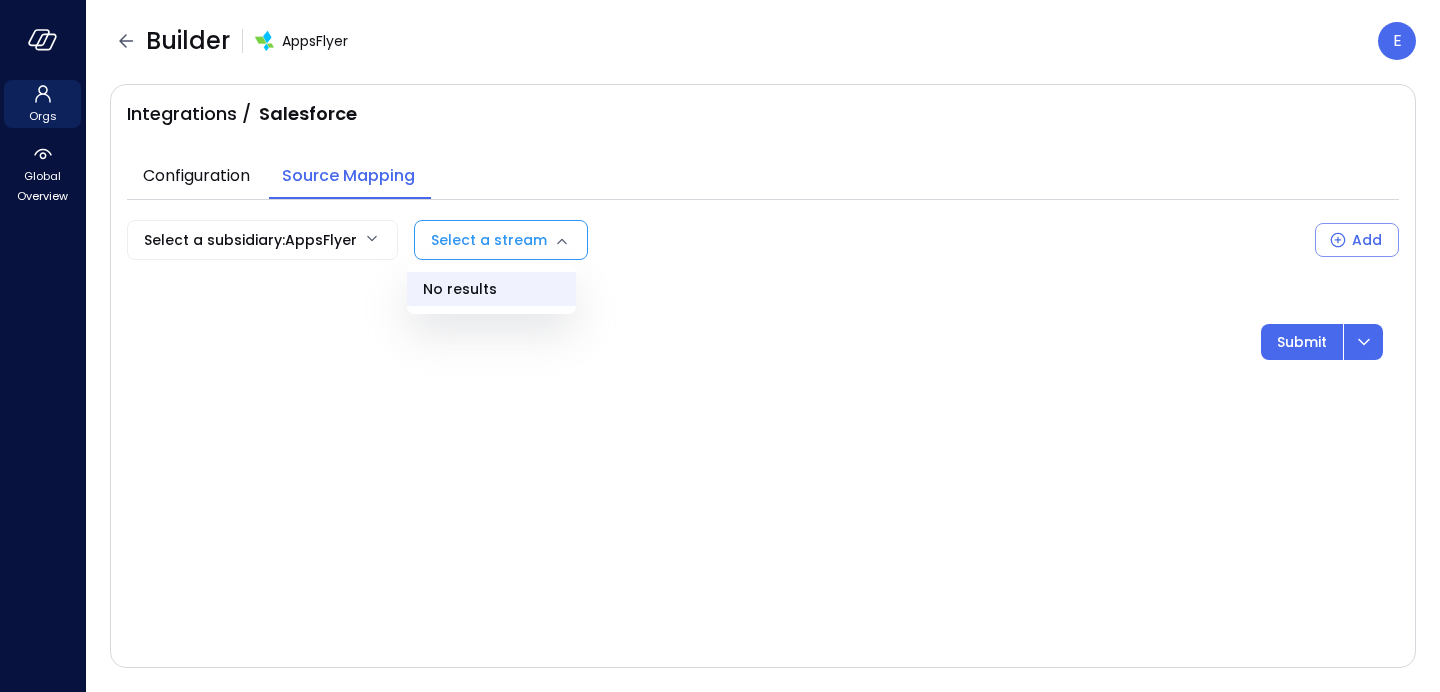 click at bounding box center (720, 346) 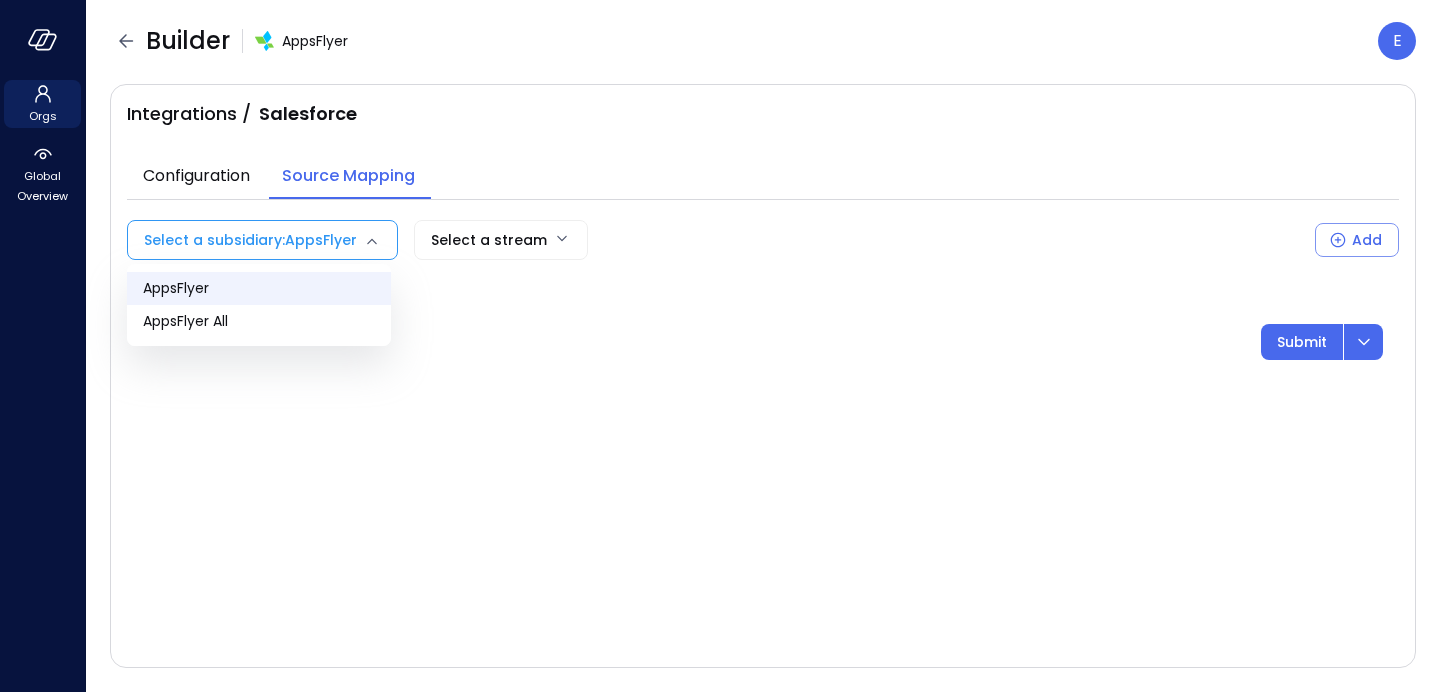 click on "Orgs Global Overview Builder AppsFlyer E Integrations / Salesforce Configuration Source Mapping Select a subsidiary : AppsFlyer *** Select a stream Add Submit Safebooks.ai AppsFlyer AppsFlyer All" at bounding box center [720, 346] 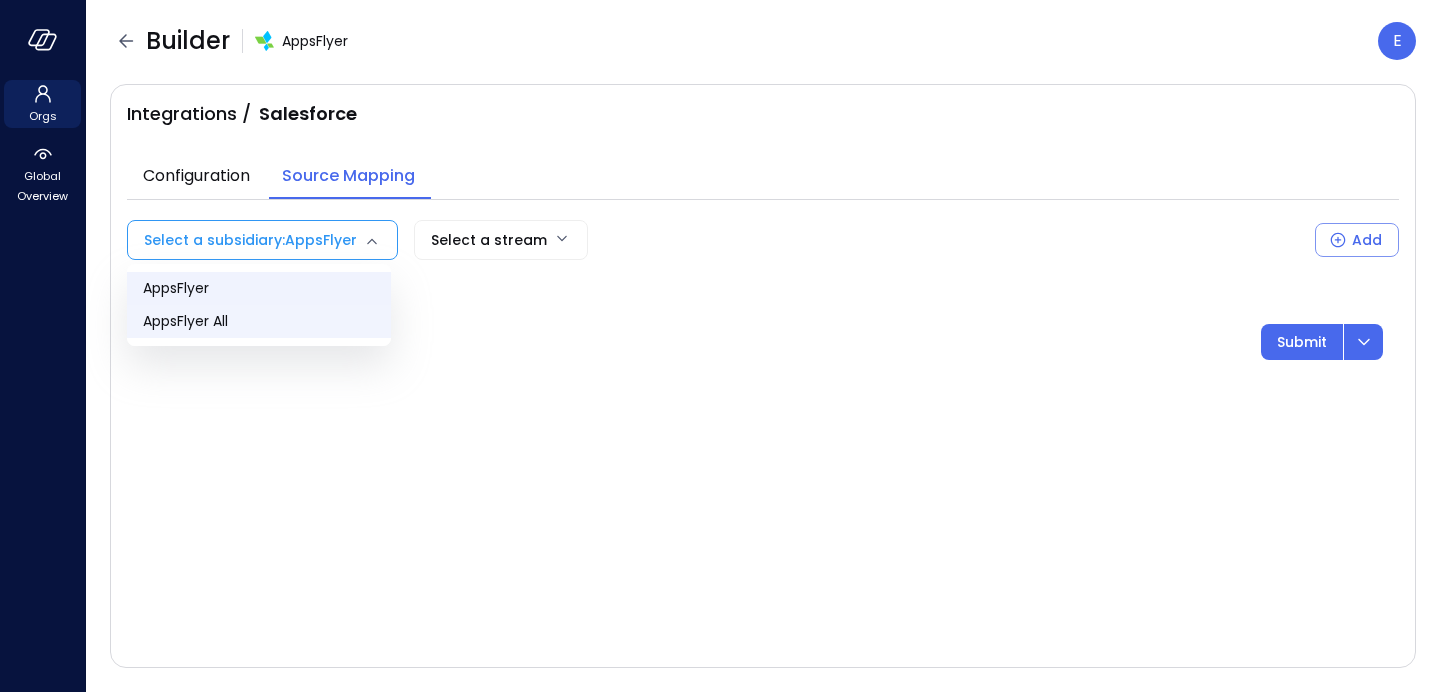 click on "AppsFlyer All" at bounding box center (259, 321) 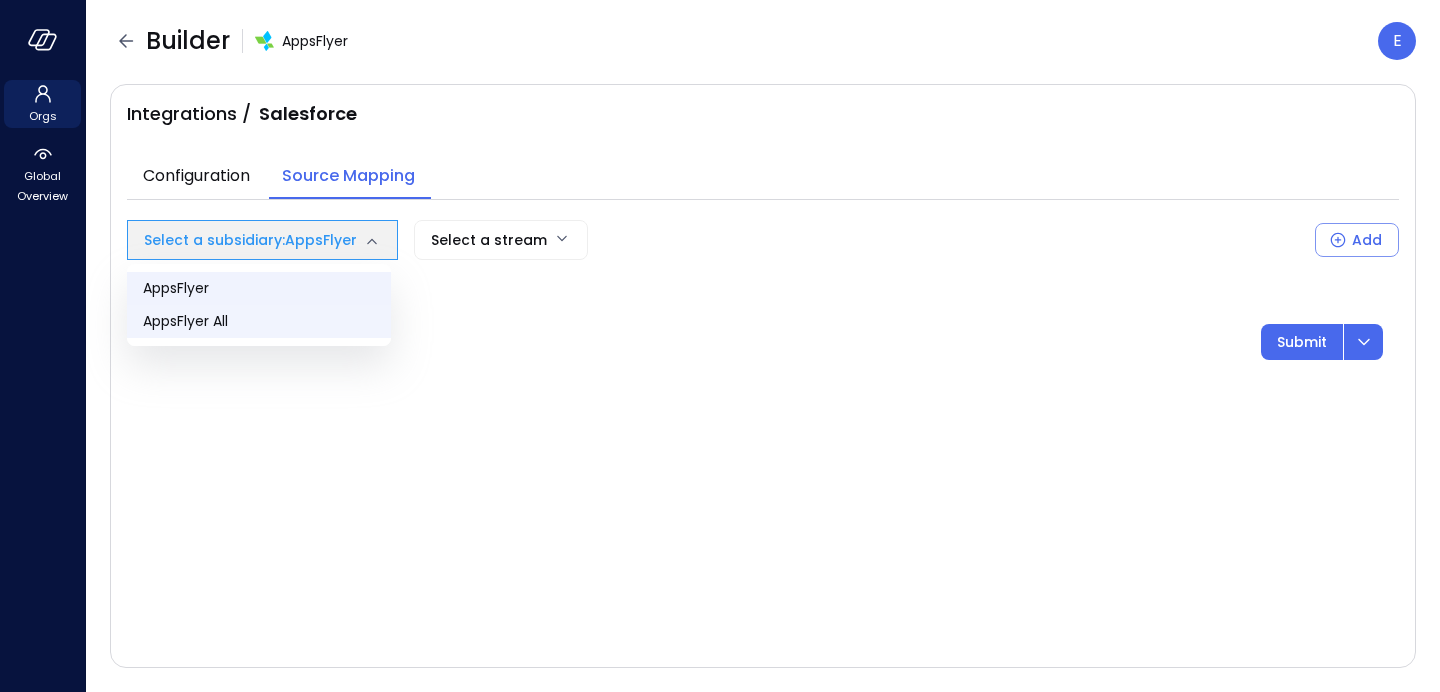 type on "***" 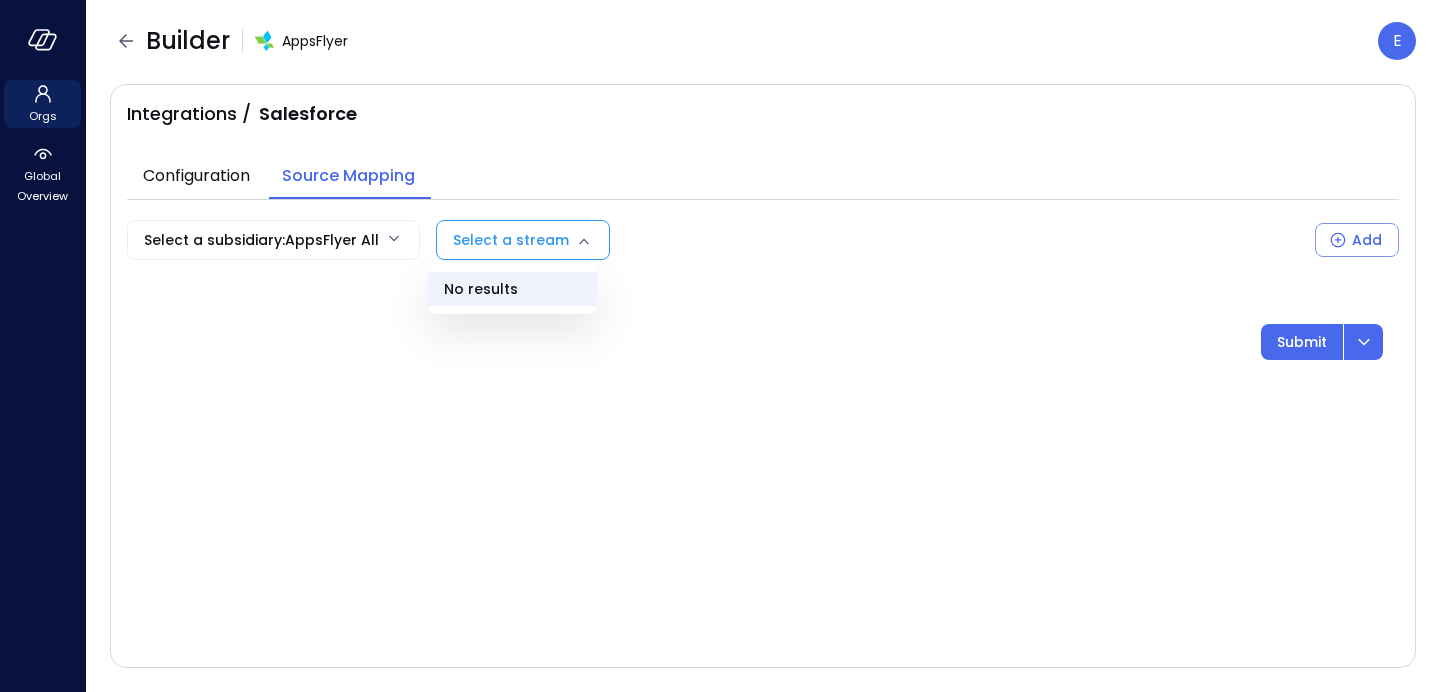 click on "Orgs Global Overview Builder AppsFlyer E Integrations / Salesforce Configuration Source Mapping Select a subsidiary : AppsFlyer All *** Select a stream Add Submit Safebooks.ai No results" at bounding box center (720, 346) 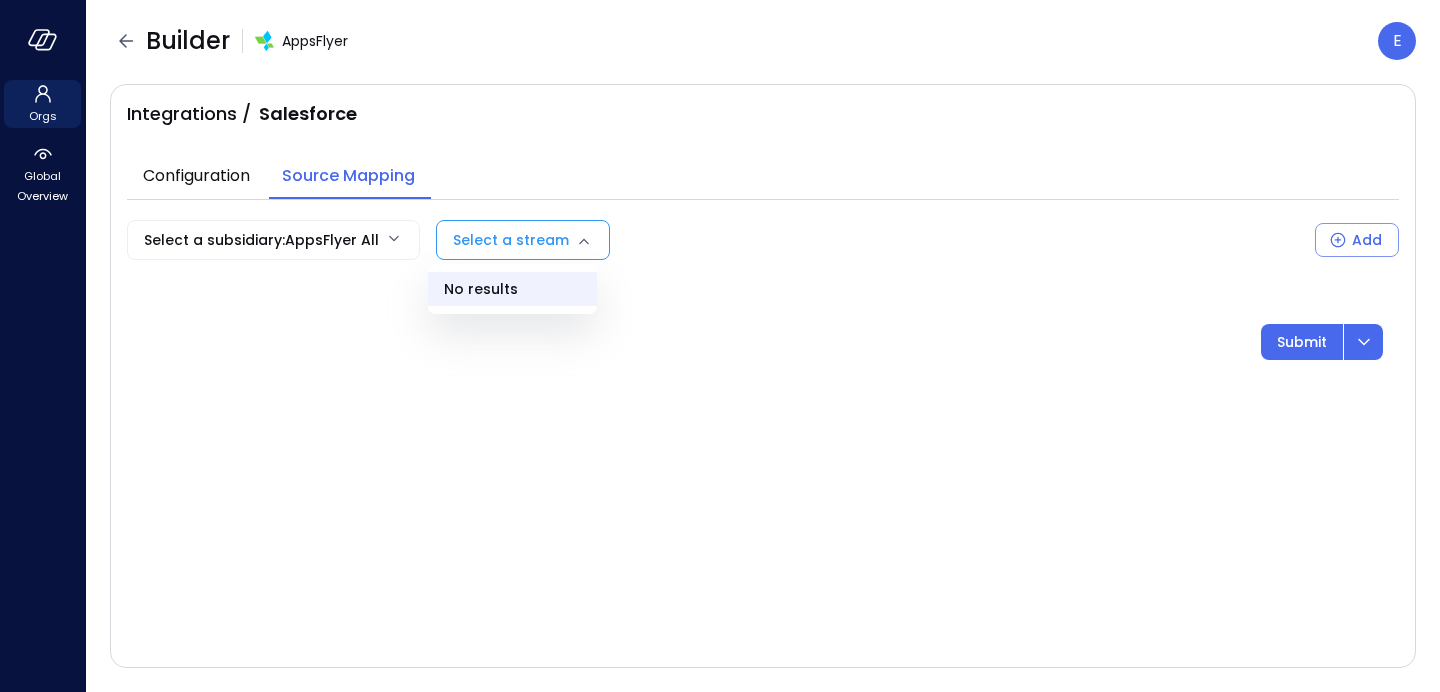 click on "No results" at bounding box center (512, 289) 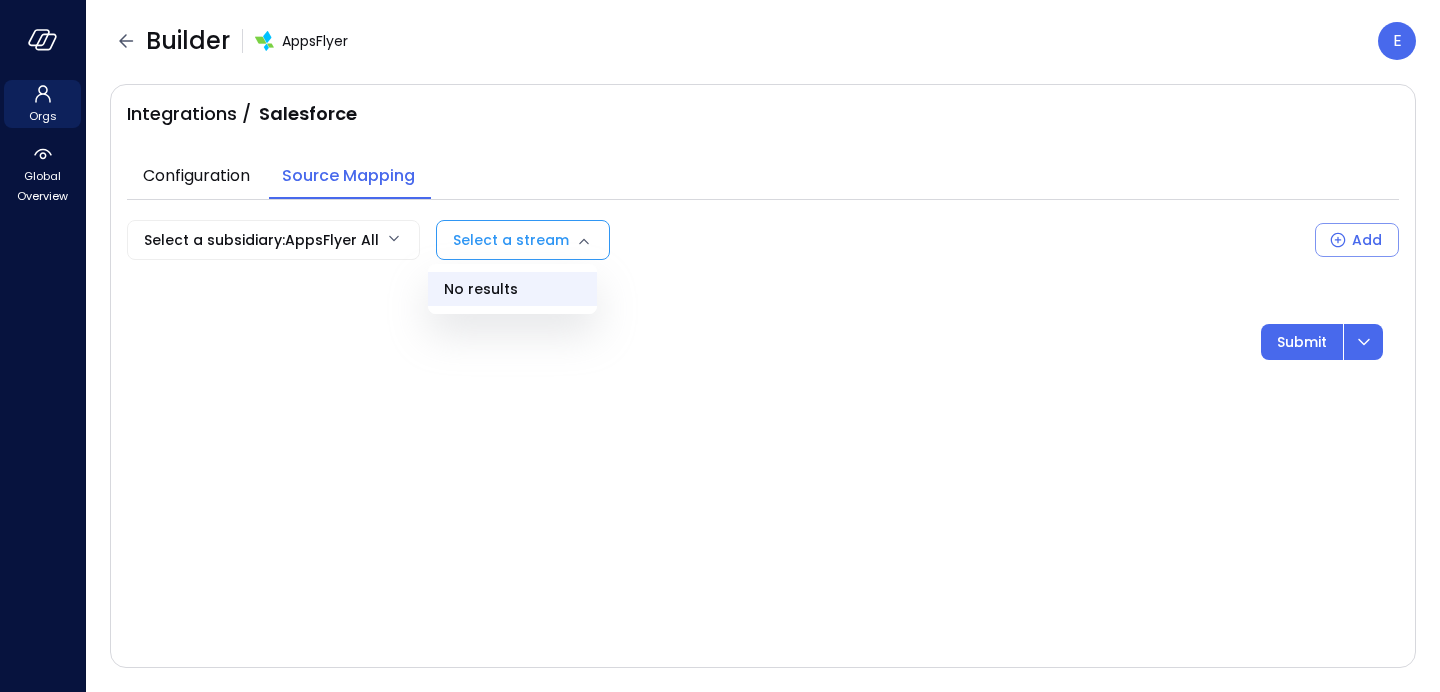 click at bounding box center (720, 346) 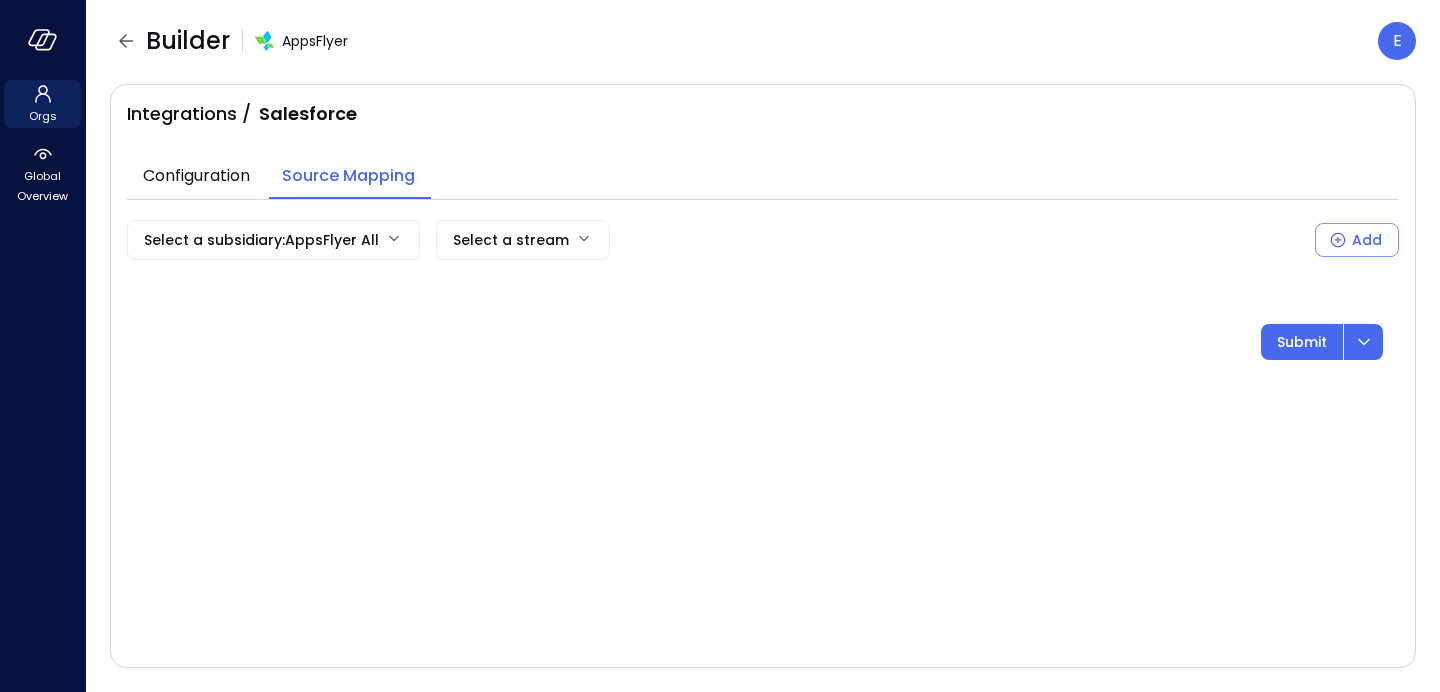 click on "Configuration" at bounding box center (196, 176) 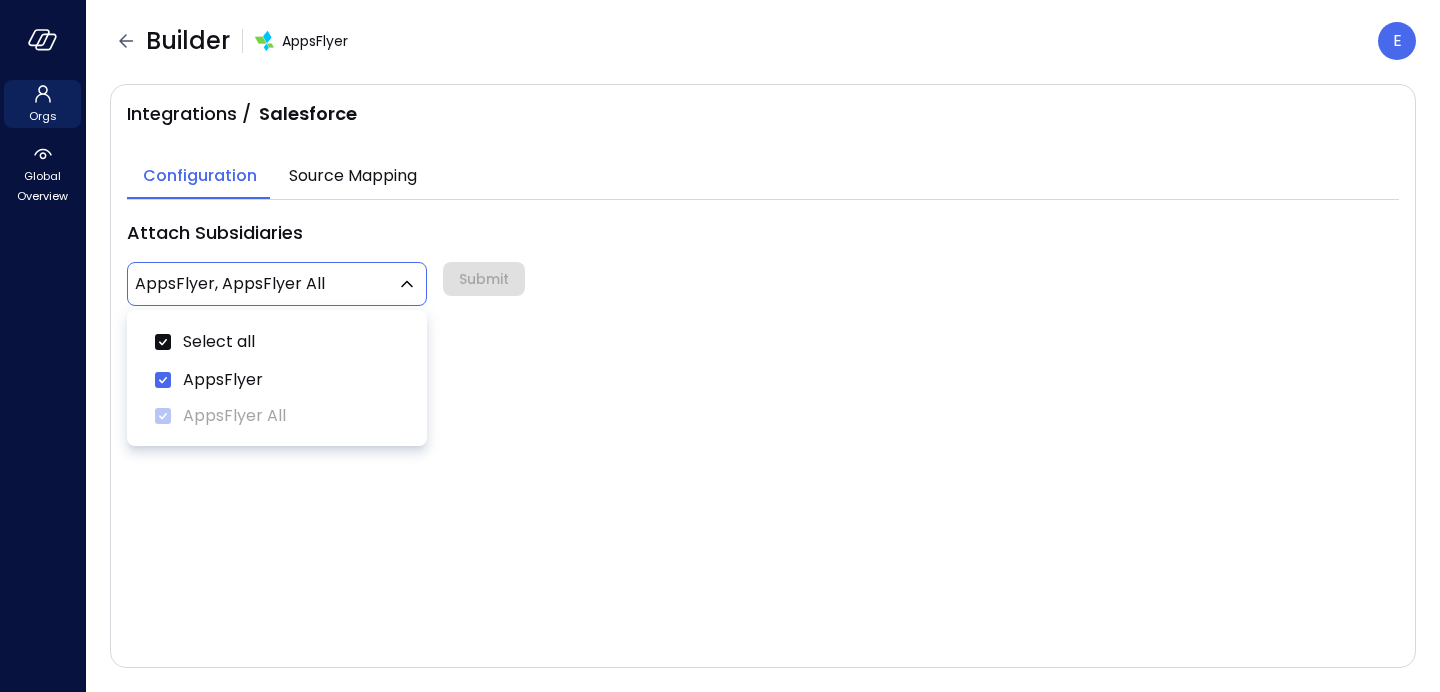 click on "Orgs Global Overview Builder AppsFlyer E Integrations / Salesforce Configuration Source Mapping Attach Subsidiaries AppsFlyer, AppsFlyer All ******* ​ Submit Safebooks.ai Select all AppsFlyer AppsFlyer All" at bounding box center [720, 346] 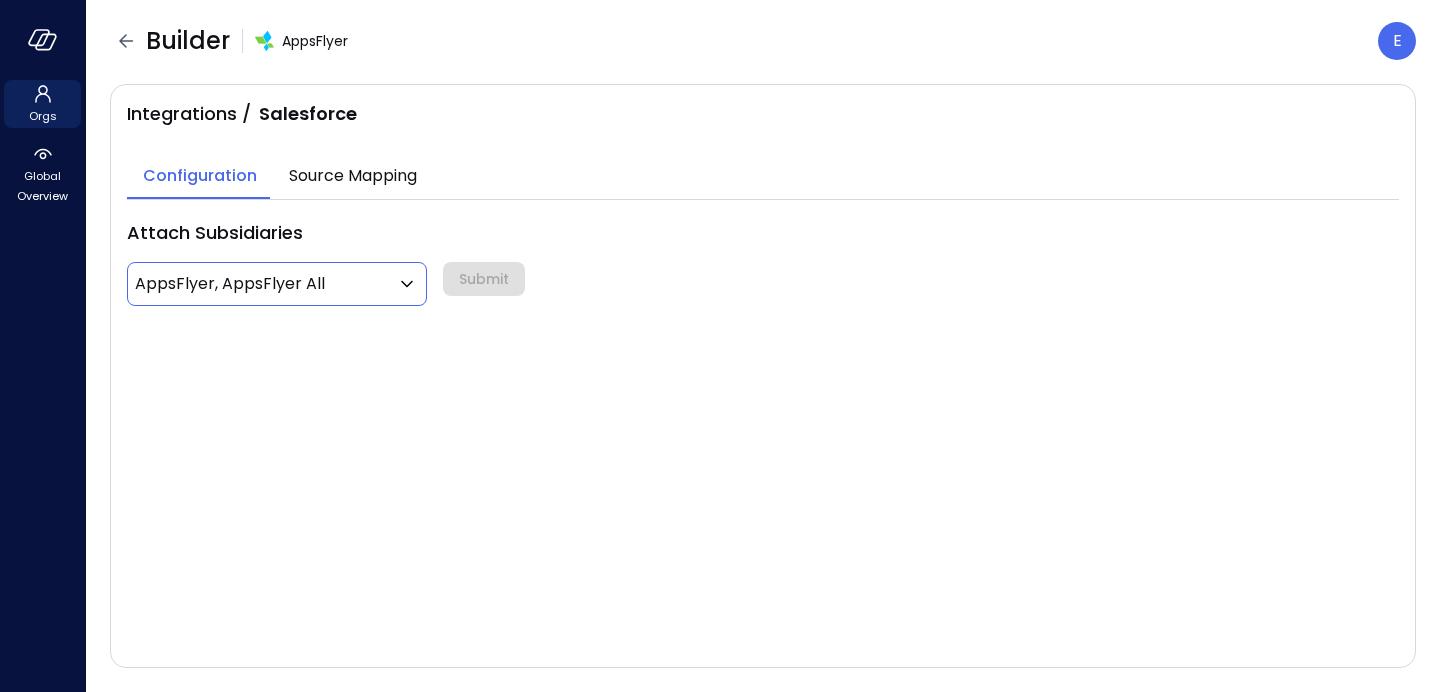 click on "Source Mapping" at bounding box center [353, 176] 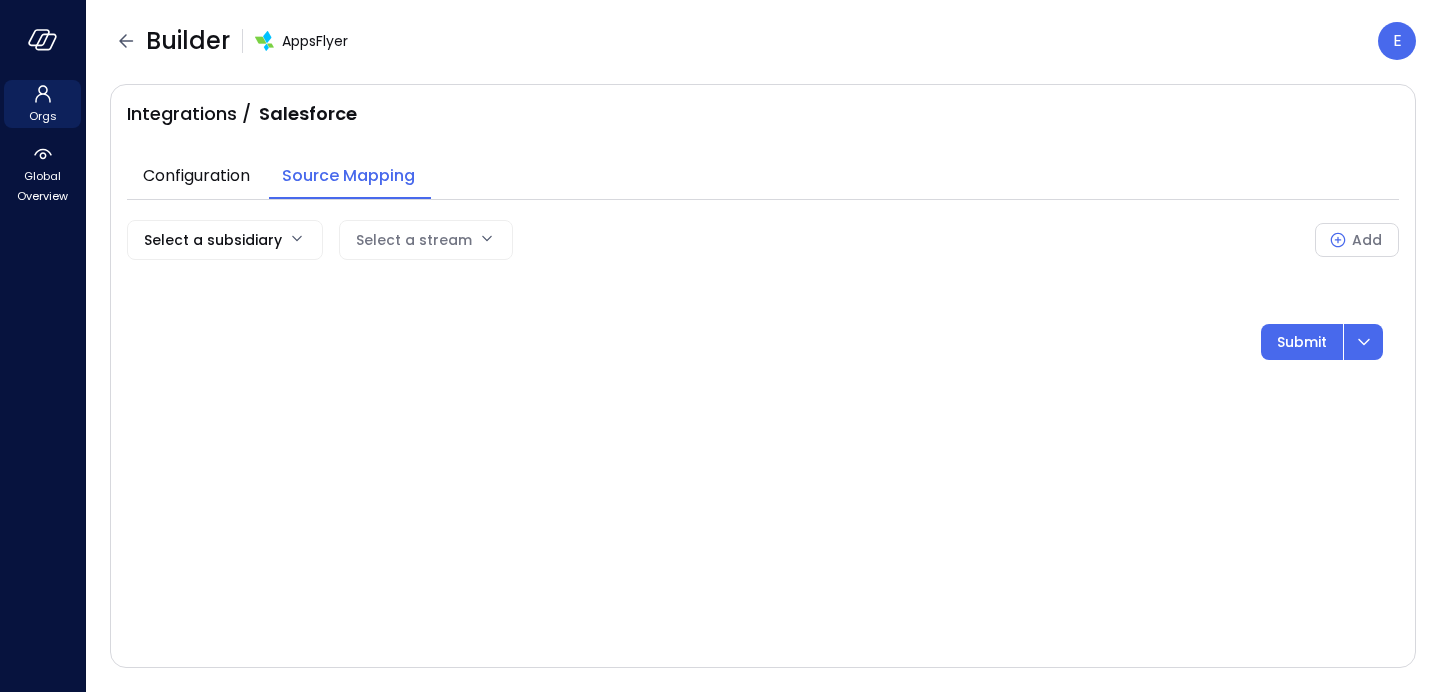 click on "Orgs Global Overview Builder AppsFlyer E Integrations / Salesforce Configuration Source Mapping Select a subsidiary Select a stream Add Submit Safebooks.ai" at bounding box center (720, 346) 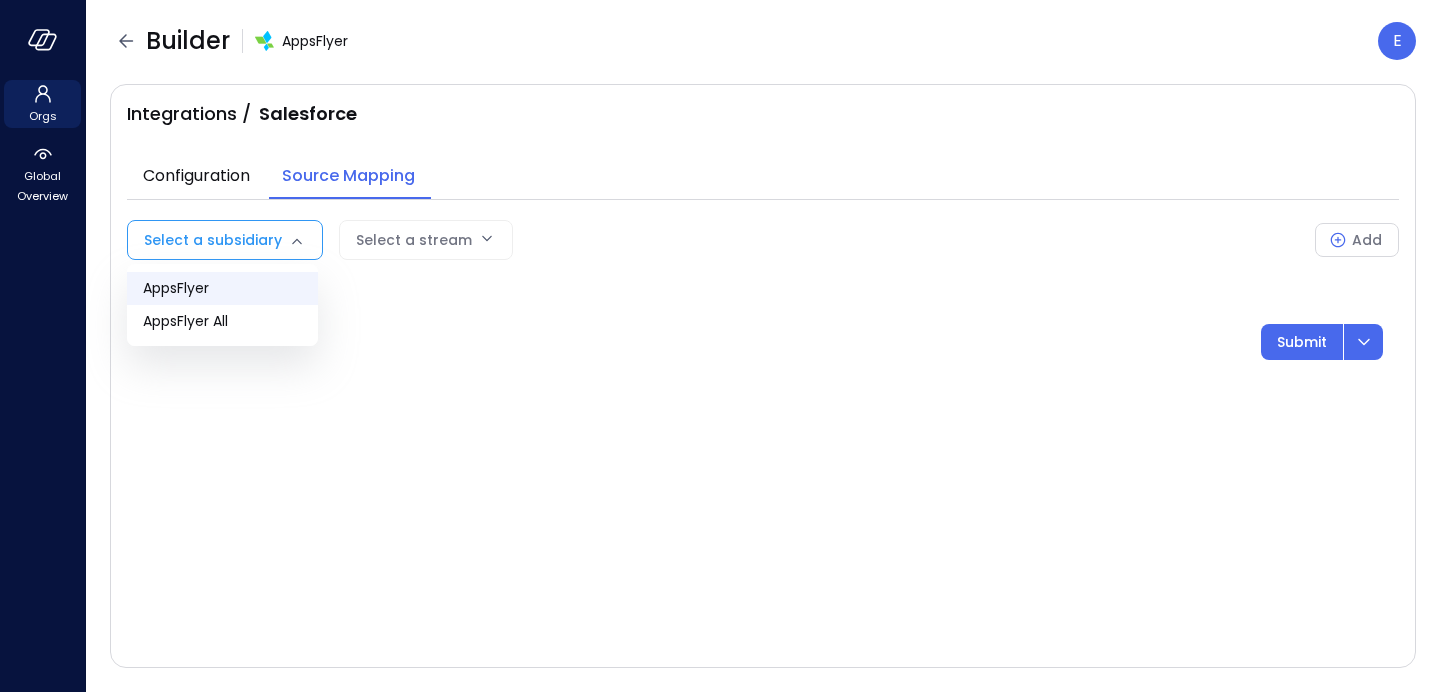 click on "AppsFlyer" at bounding box center [222, 288] 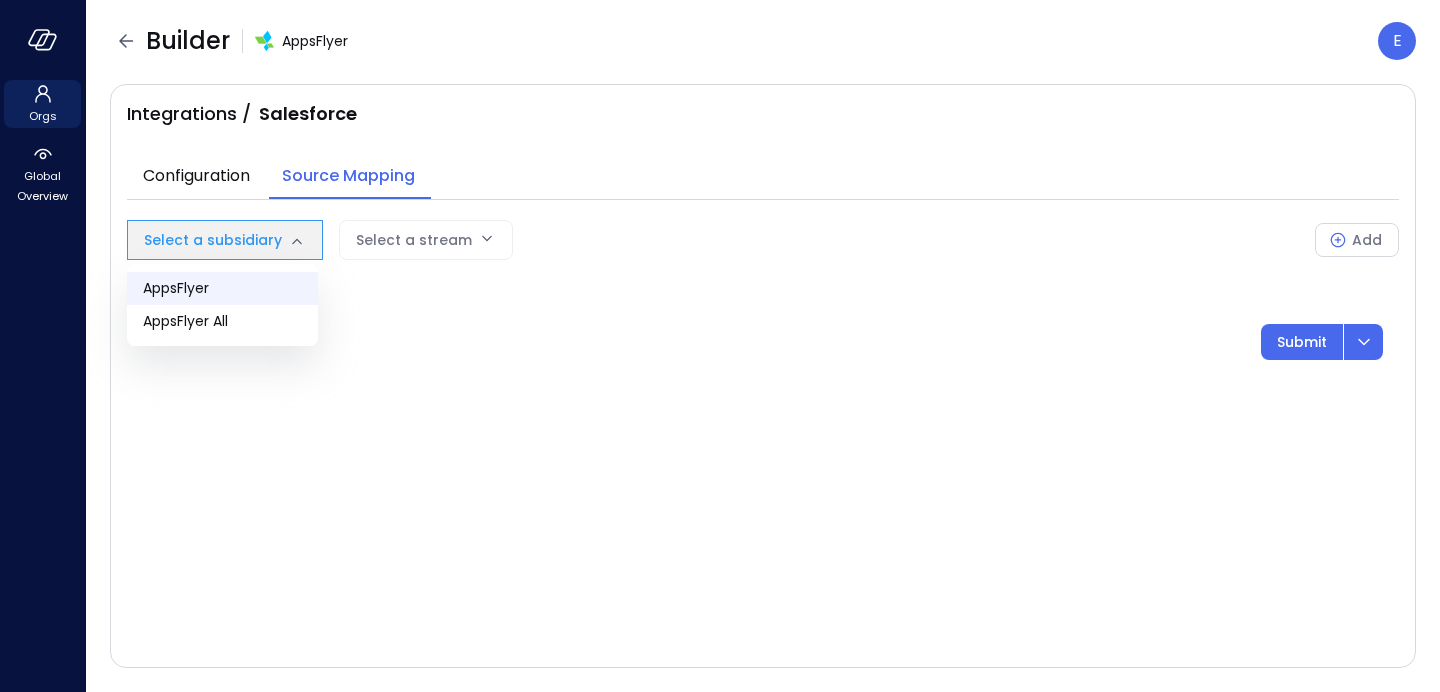 type on "***" 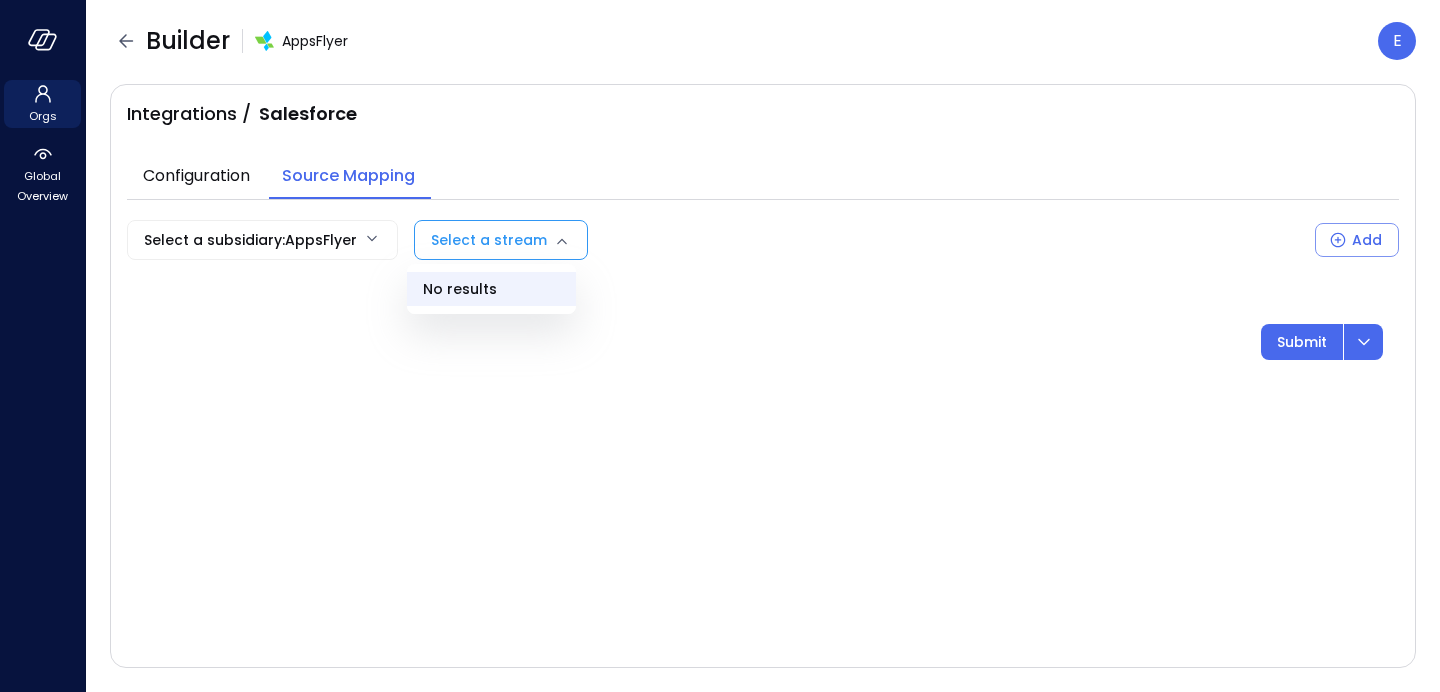 click on "Orgs Global Overview Builder AppsFlyer E Integrations / Salesforce Configuration Source Mapping Select a subsidiary : AppsFlyer *** Select a stream Add Submit Safebooks.ai No results" at bounding box center [720, 346] 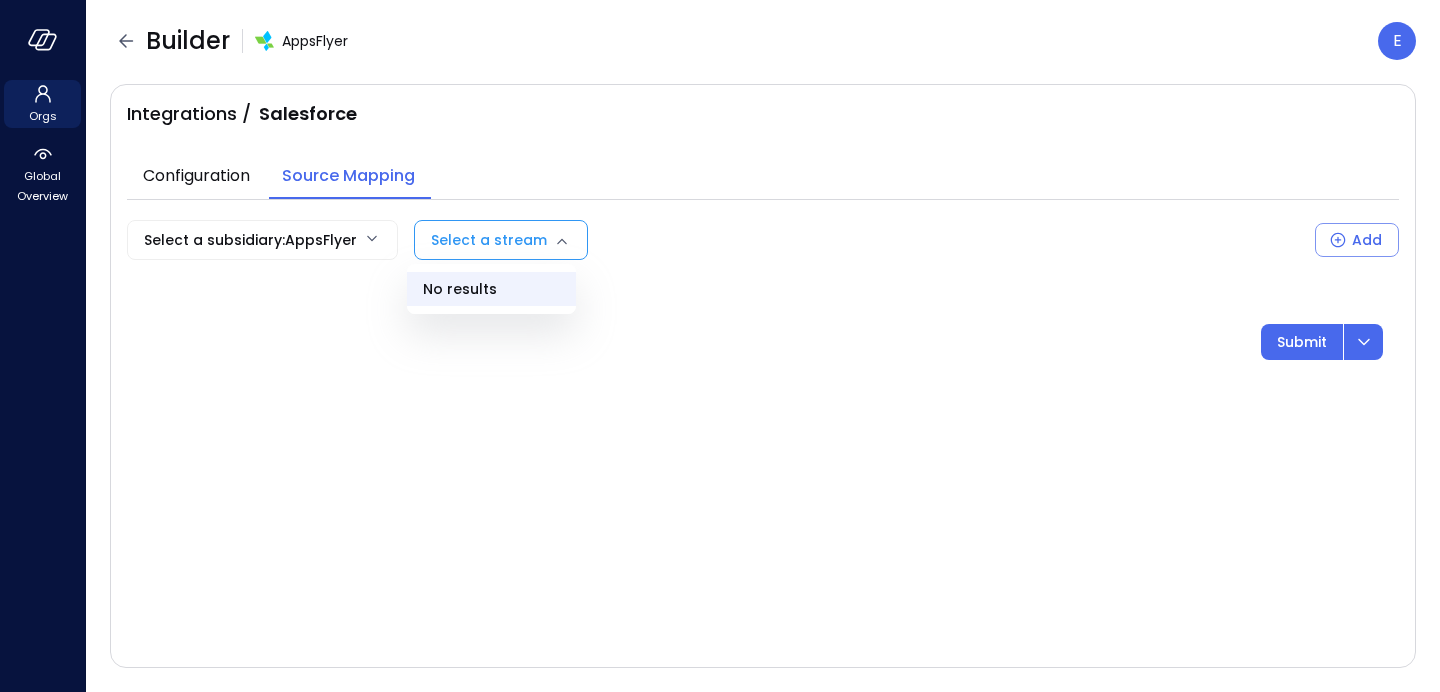 click on "No results" at bounding box center (491, 289) 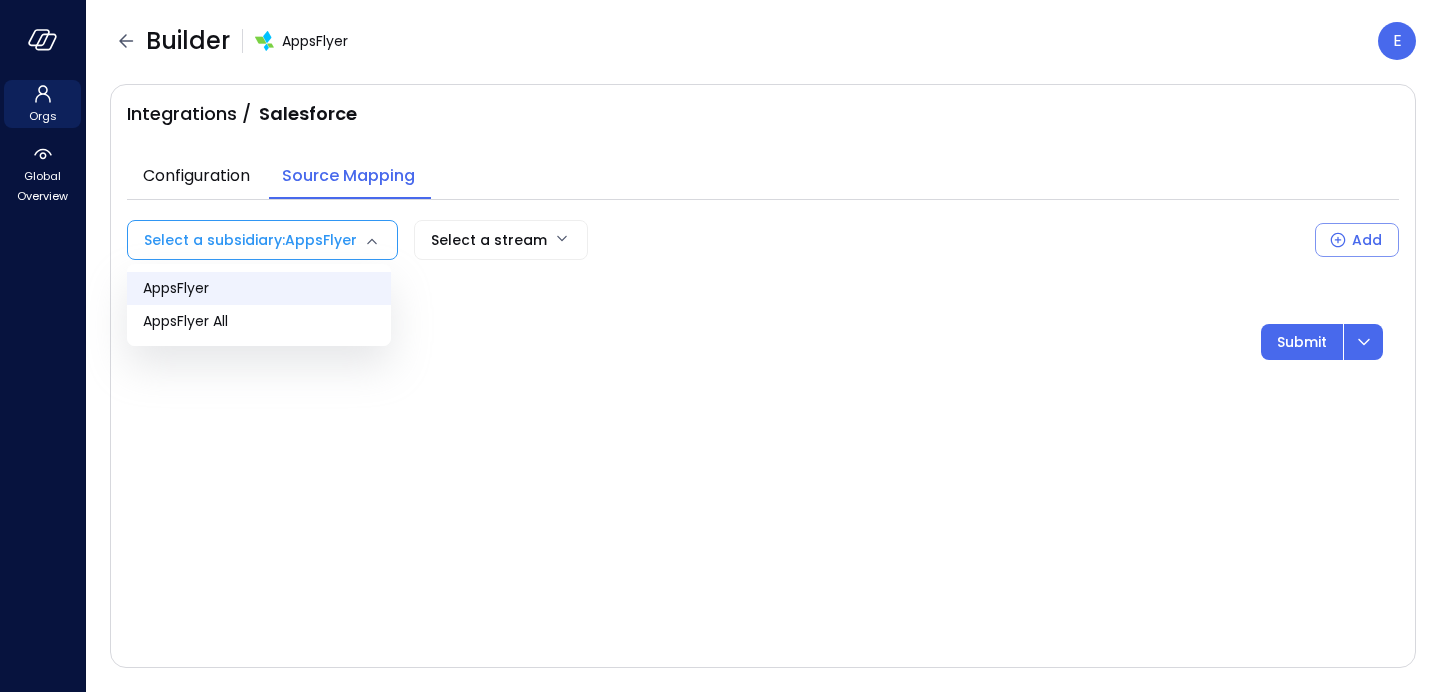 click on "Orgs Global Overview Builder AppsFlyer E Integrations / Salesforce Configuration Source Mapping Select a subsidiary : AppsFlyer *** Select a stream Add Submit Safebooks.ai AppsFlyer AppsFlyer All" at bounding box center [720, 346] 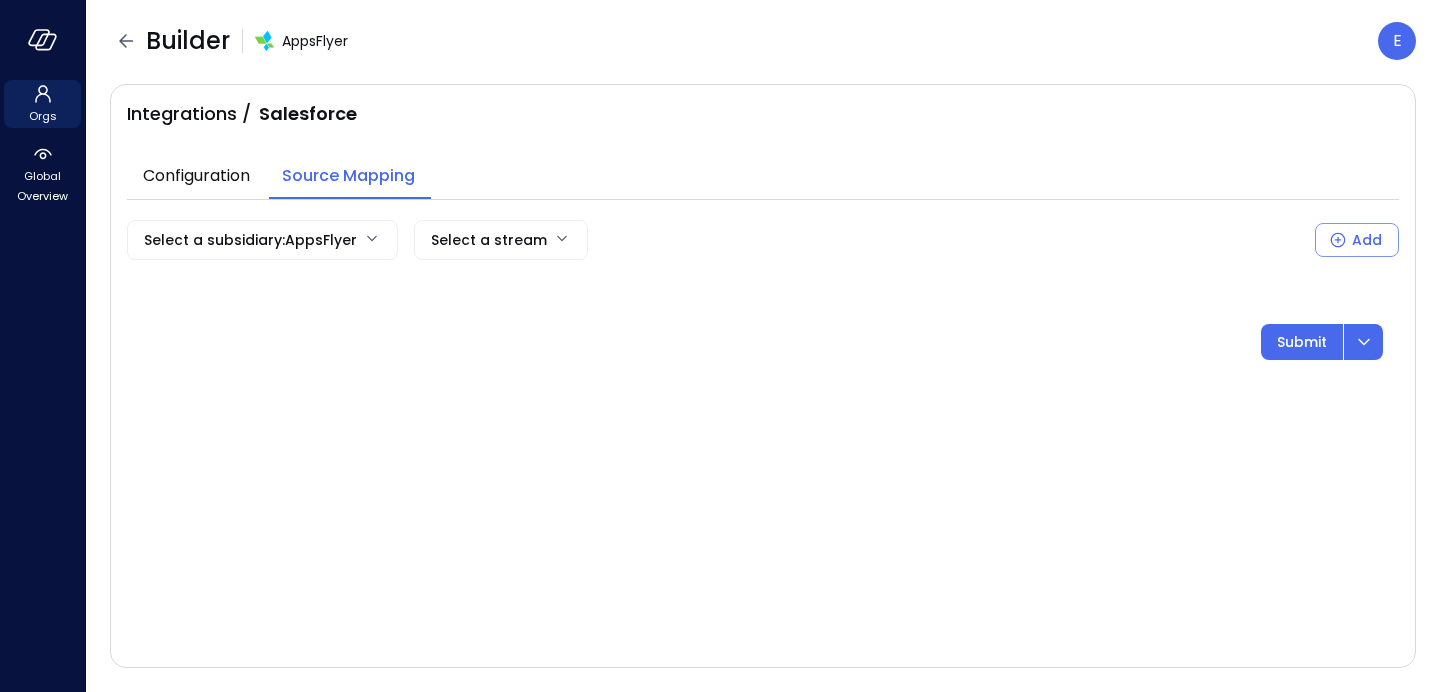 click on "Orgs Global Overview Builder AppsFlyer E Integrations / Salesforce Configuration Source Mapping Select a subsidiary : AppsFlyer *** Select a stream Add Submit Safebooks.ai" at bounding box center (720, 346) 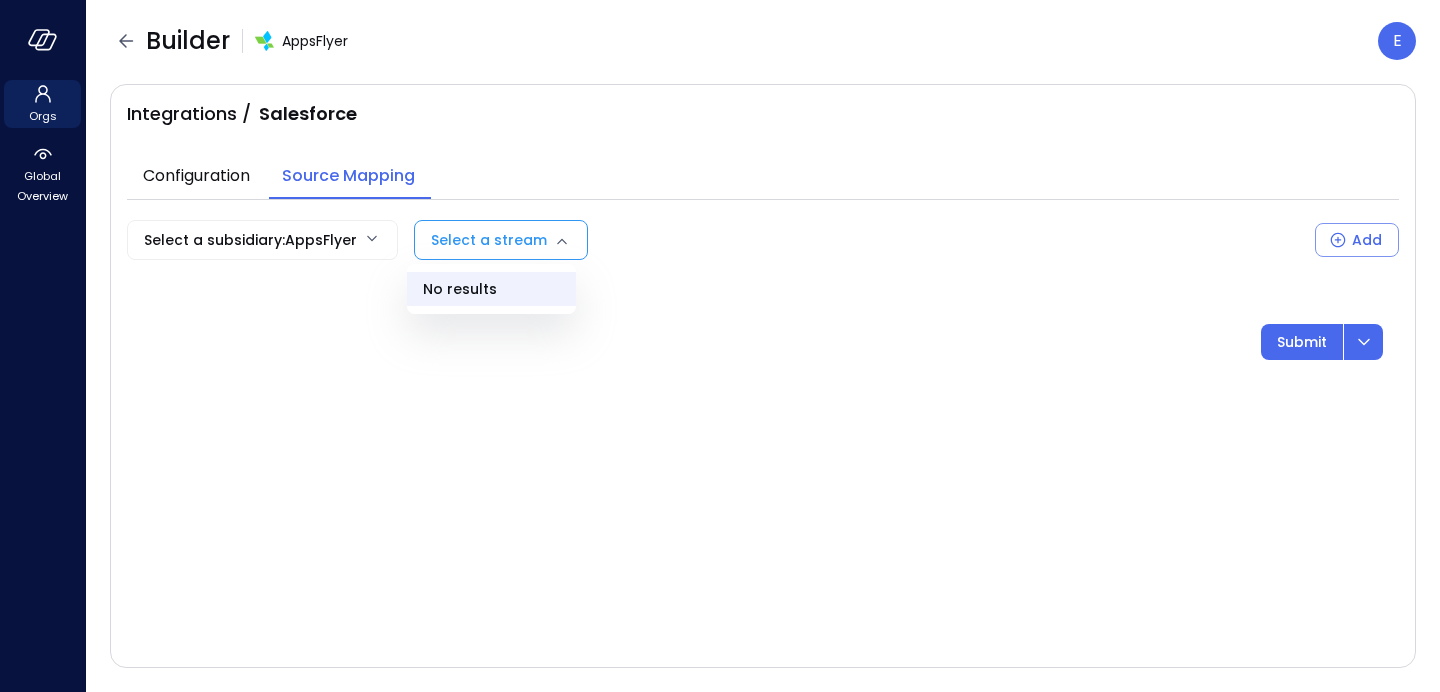 click at bounding box center [720, 346] 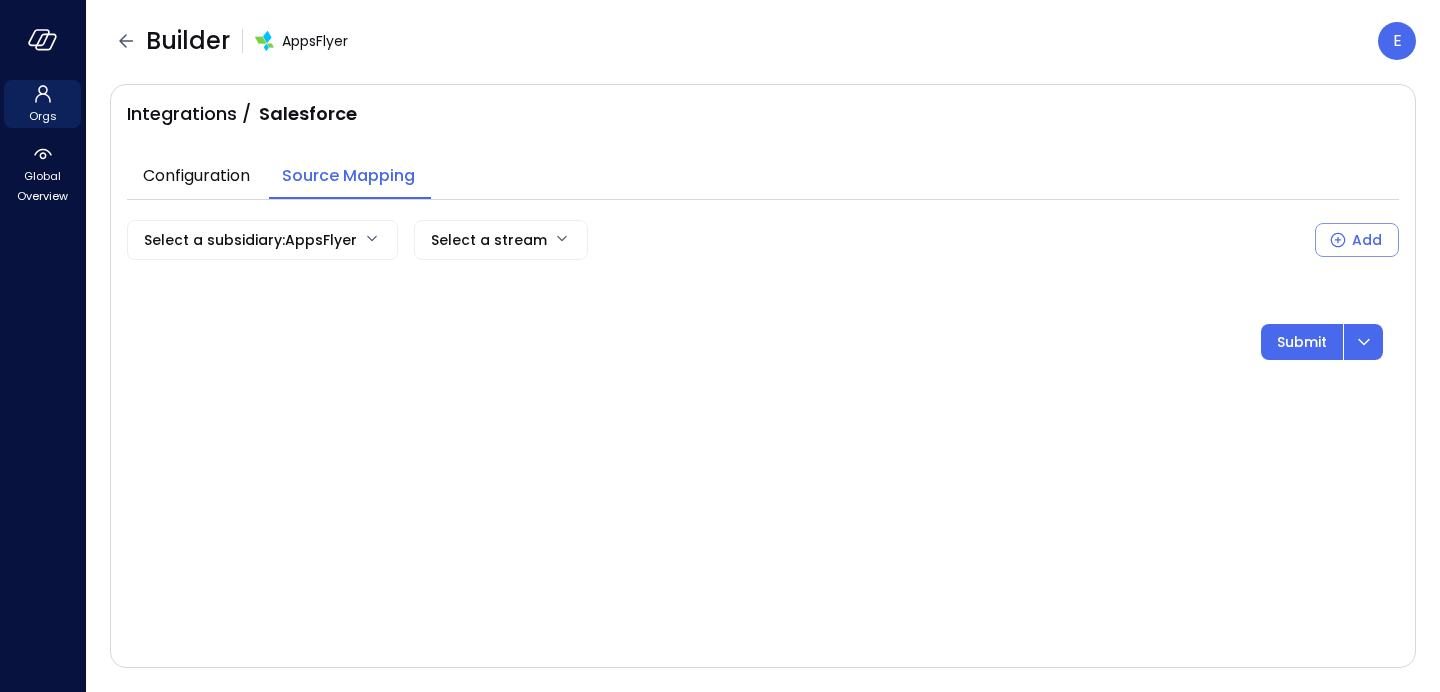 click on "Configuration" at bounding box center [196, 176] 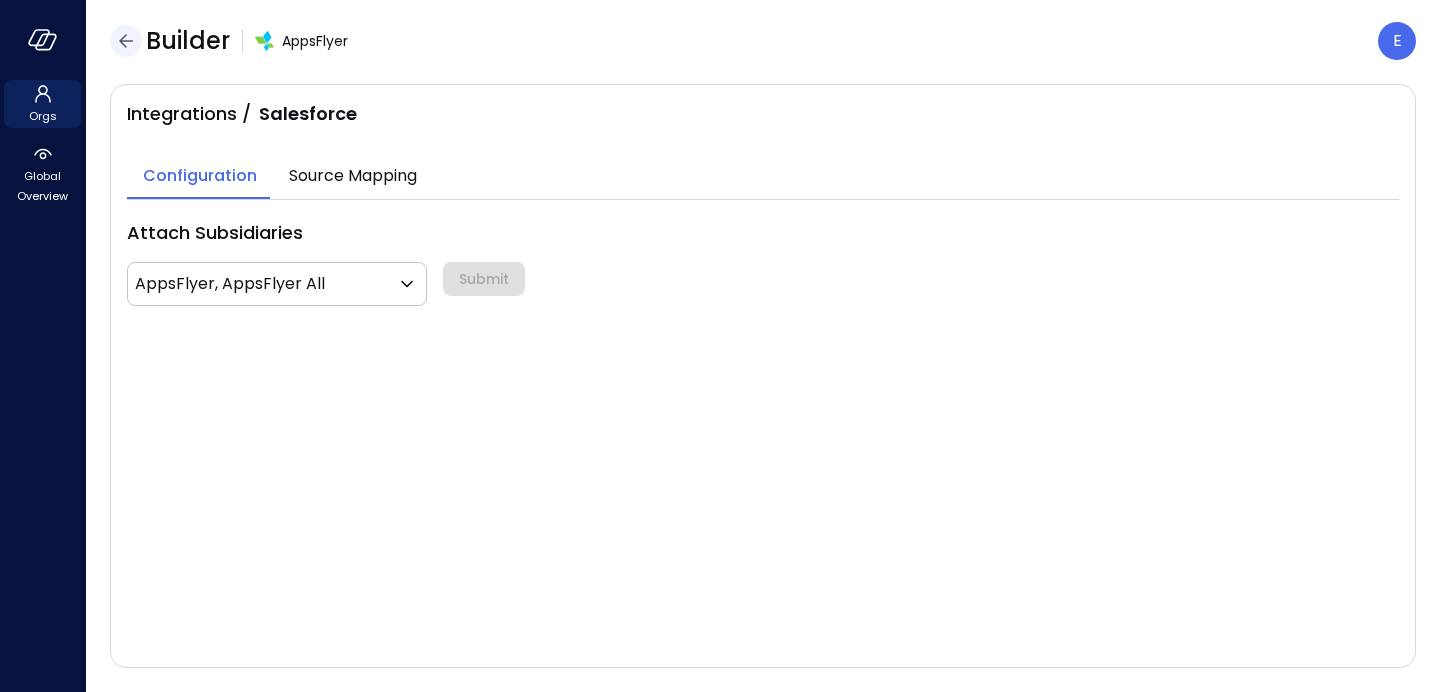click 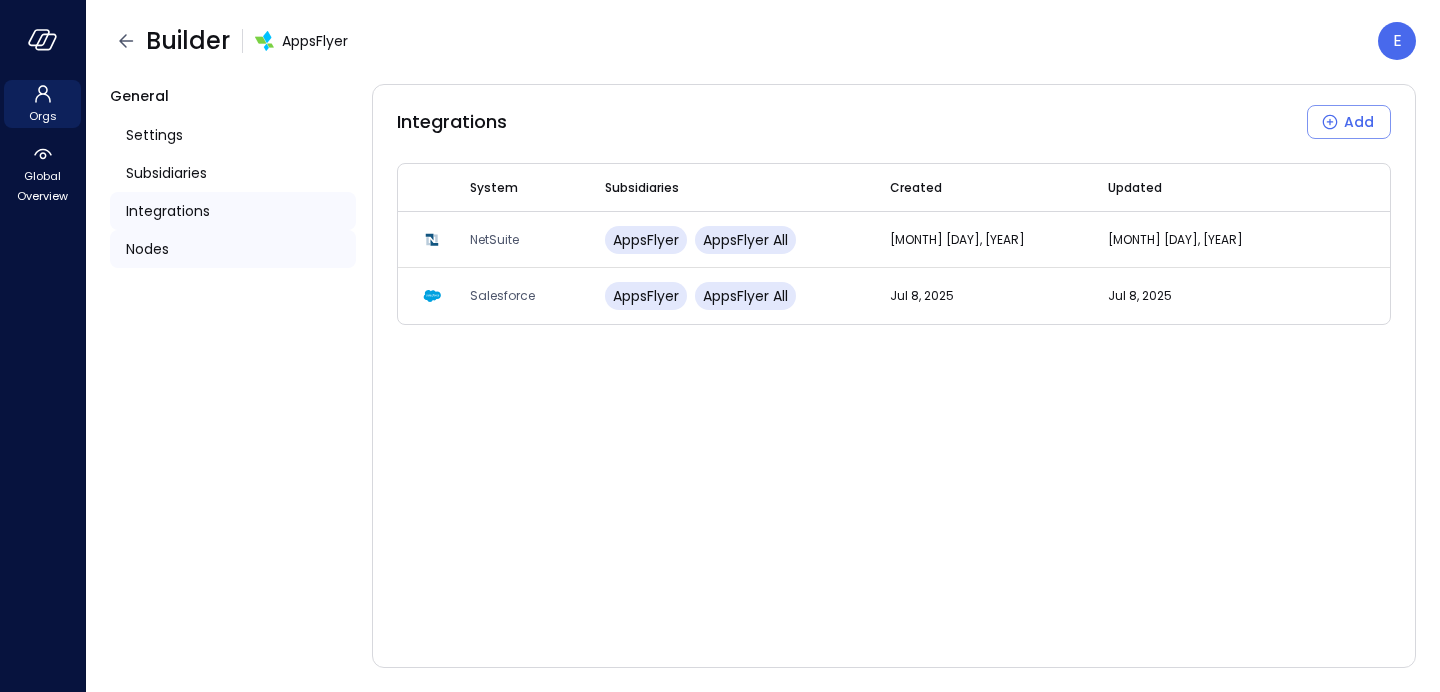 click on "Nodes" at bounding box center [233, 249] 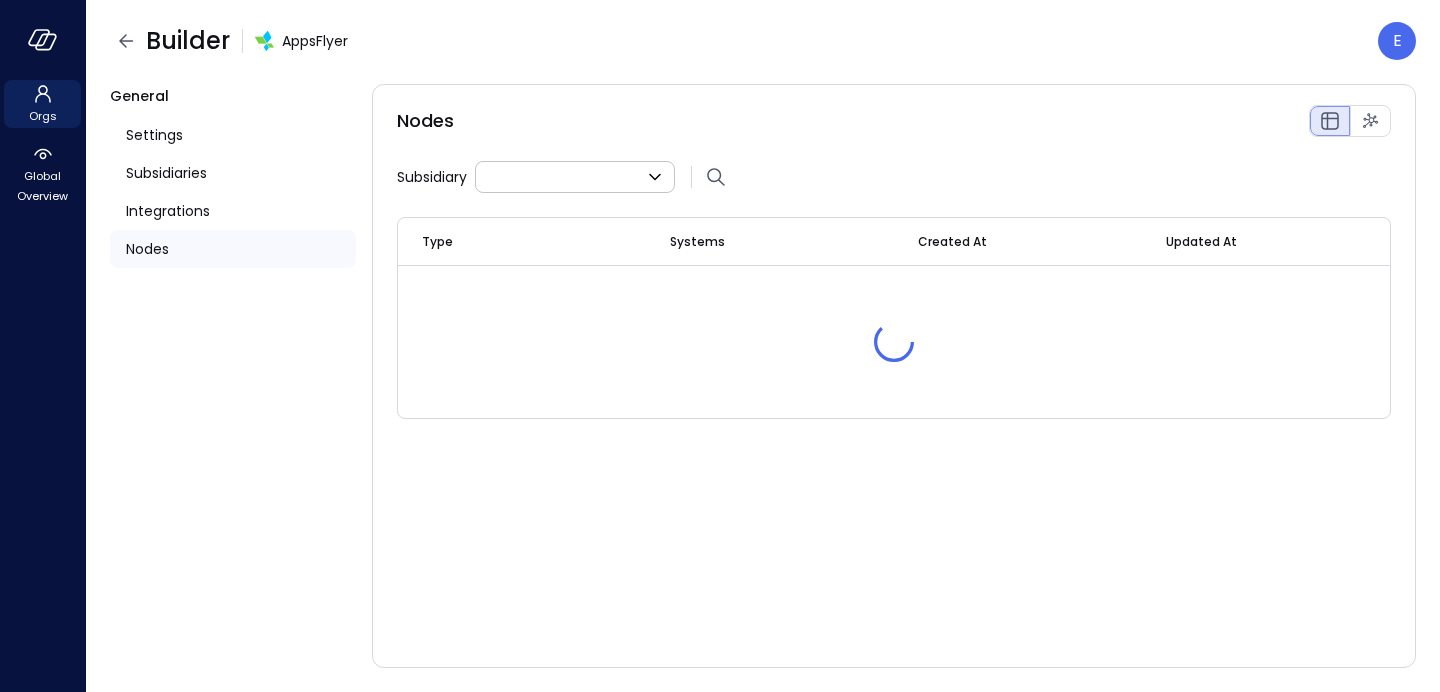 type on "***" 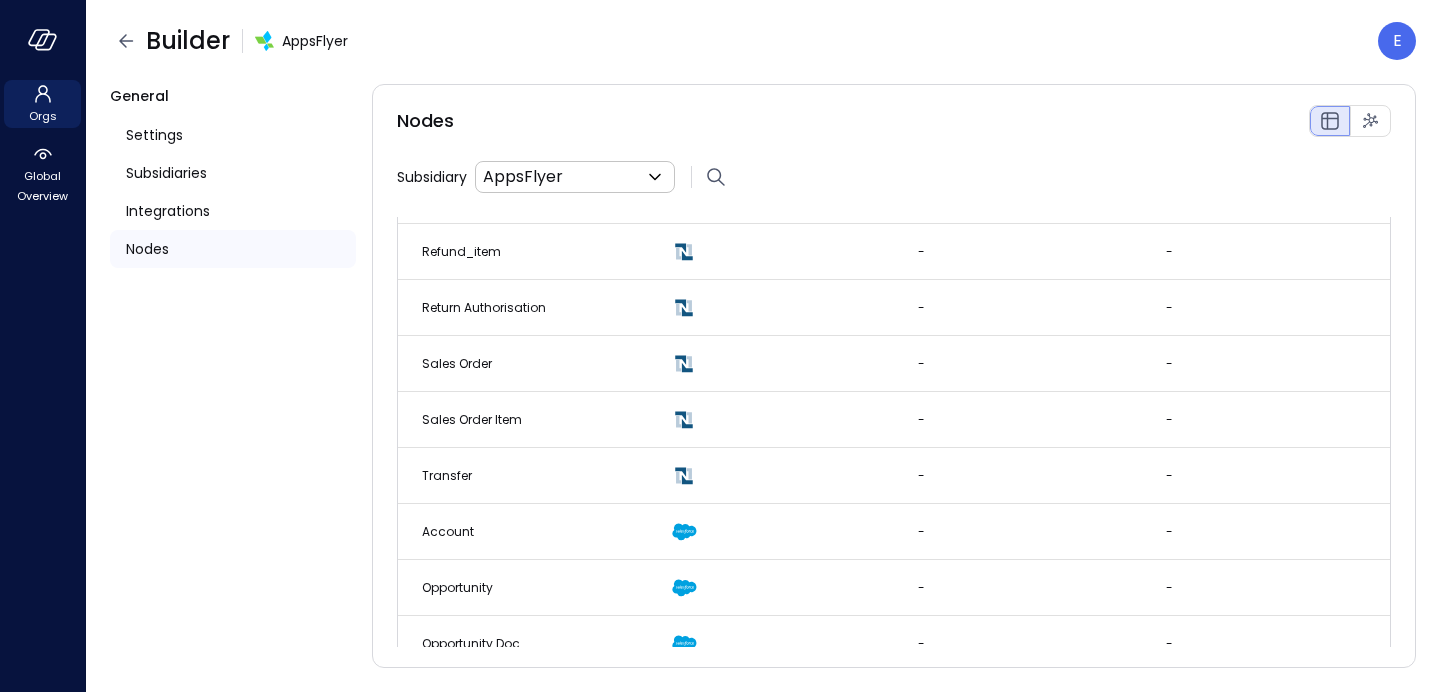 scroll, scrollTop: 1188, scrollLeft: 0, axis: vertical 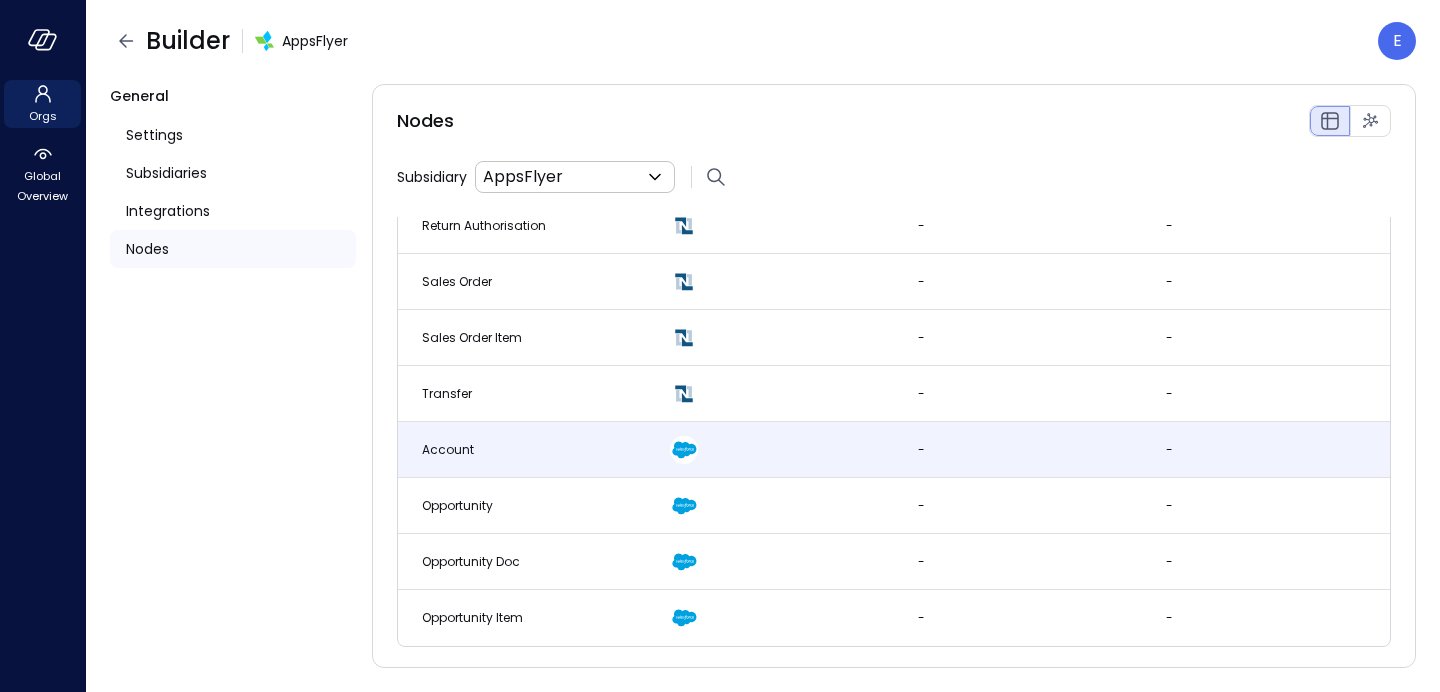 click on "Account" at bounding box center [448, 449] 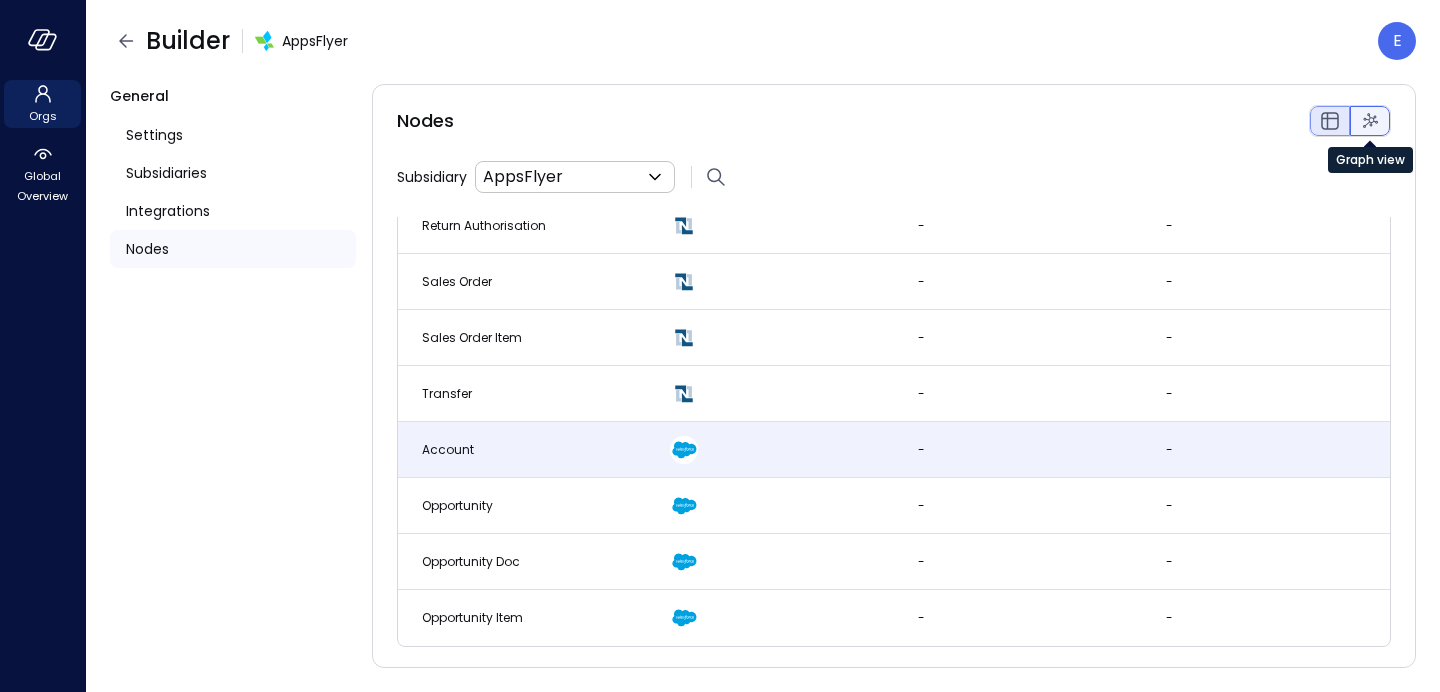 click 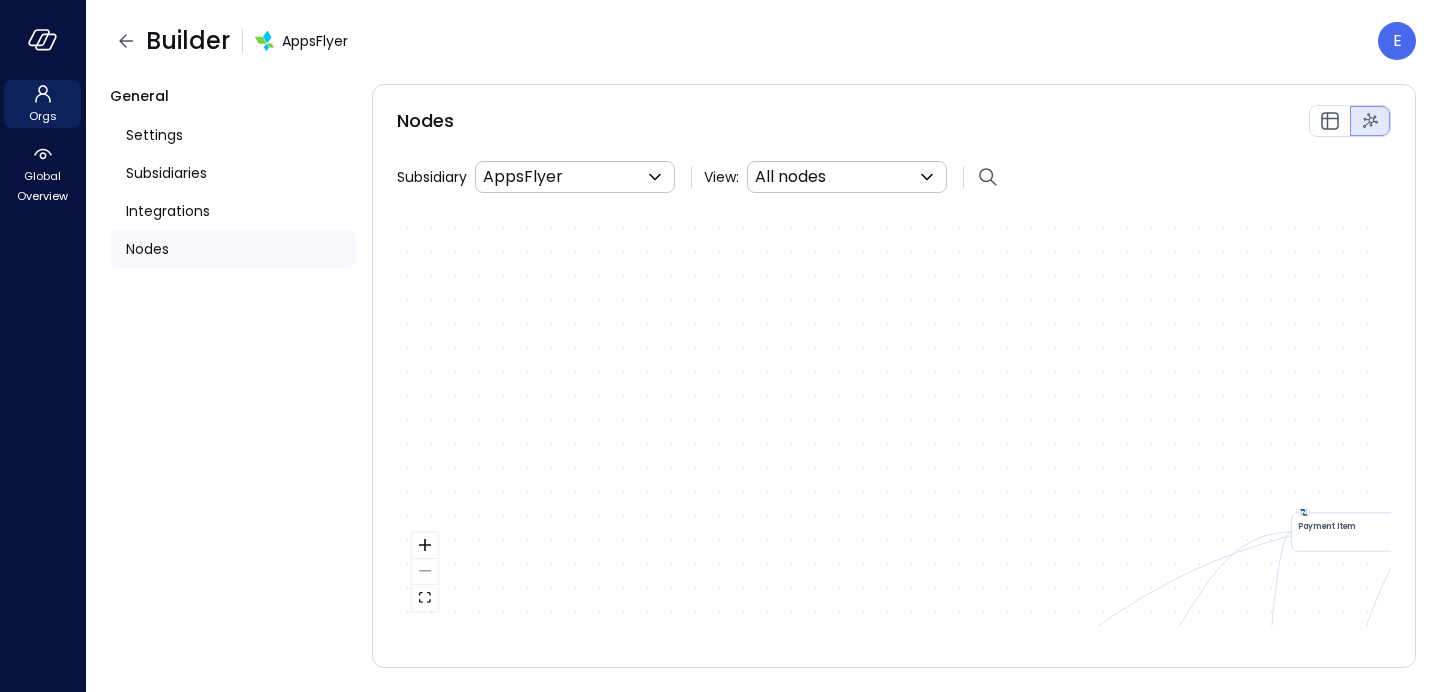 drag, startPoint x: 732, startPoint y: 413, endPoint x: 604, endPoint y: 420, distance: 128.19127 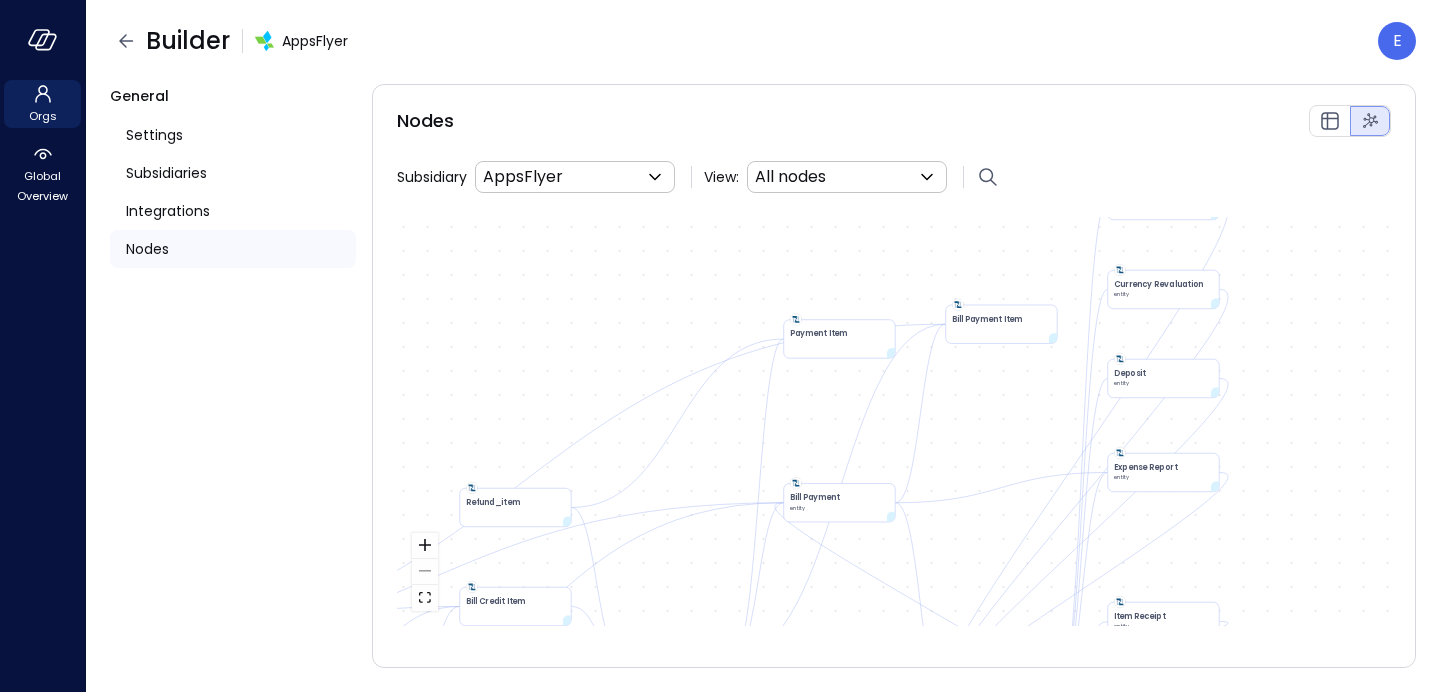 drag, startPoint x: 1099, startPoint y: 431, endPoint x: 592, endPoint y: 240, distance: 541.7841 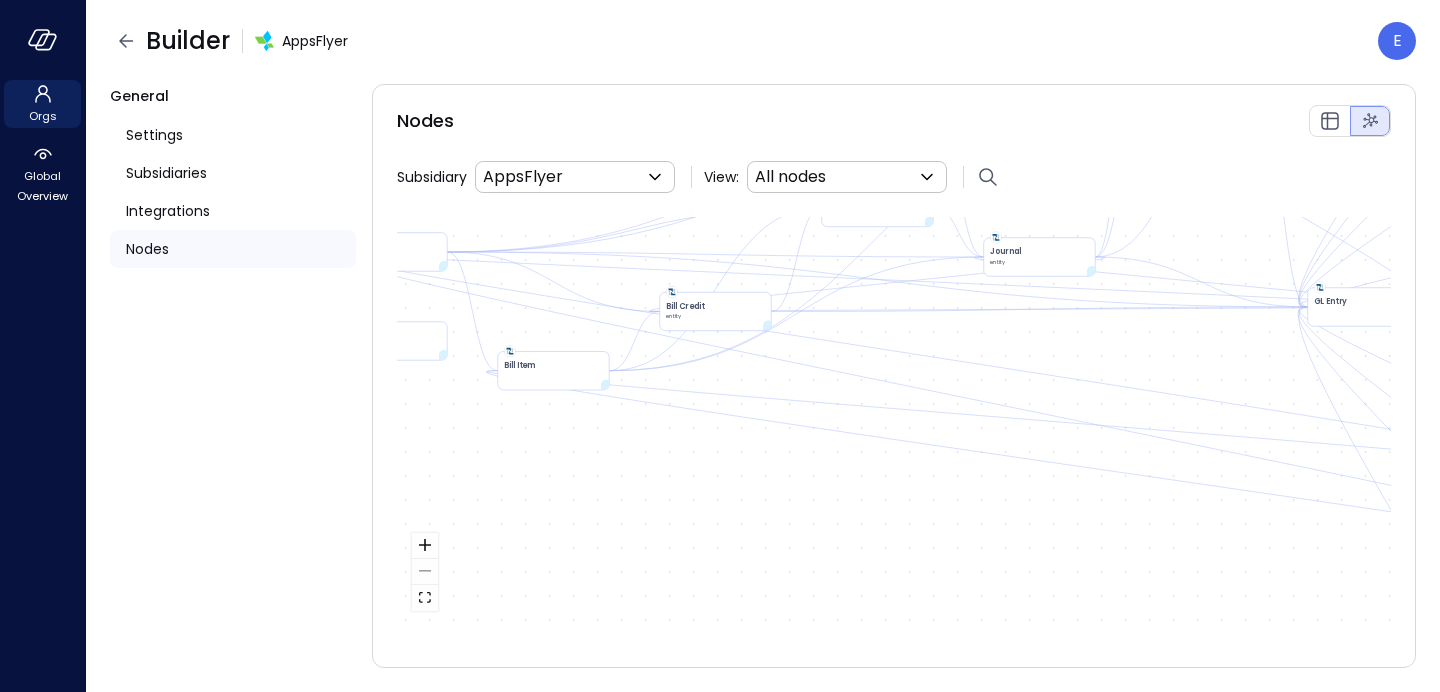 drag, startPoint x: 740, startPoint y: 569, endPoint x: 1107, endPoint y: 172, distance: 540.64594 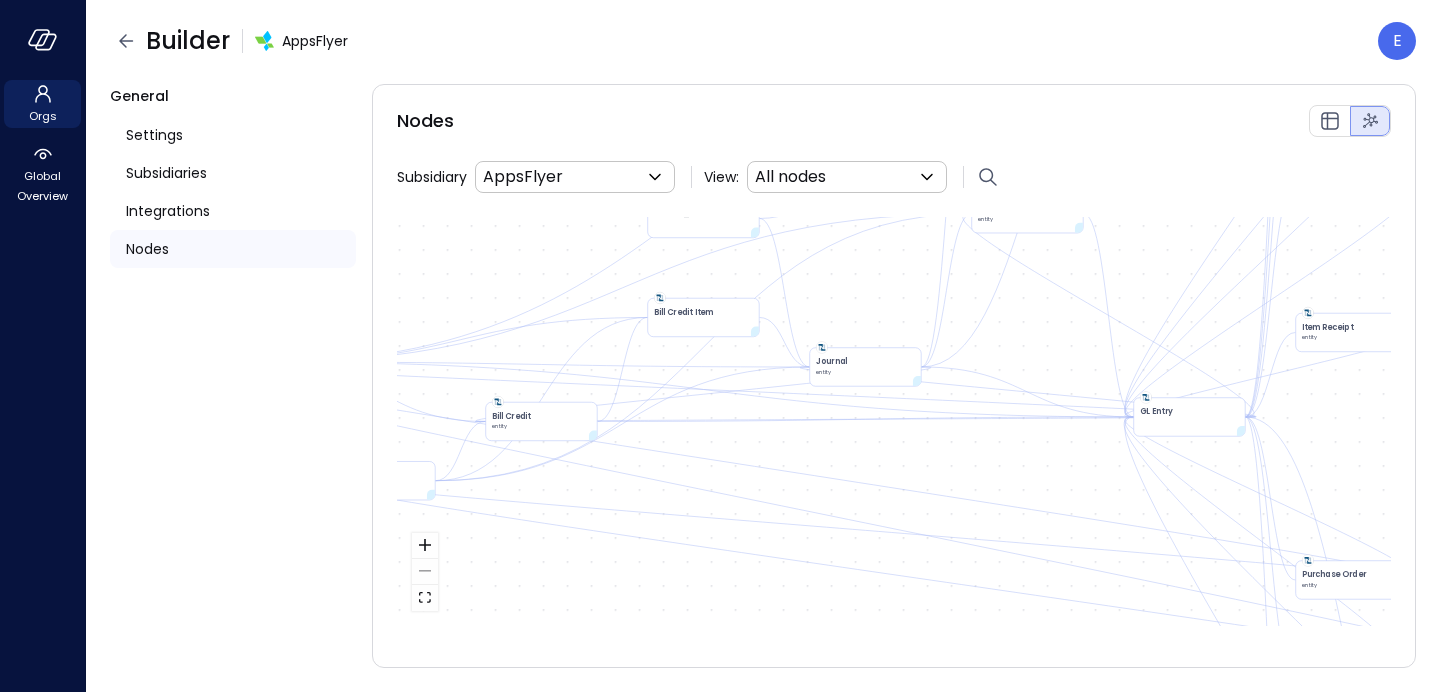 drag, startPoint x: 724, startPoint y: 405, endPoint x: 545, endPoint y: 514, distance: 209.57576 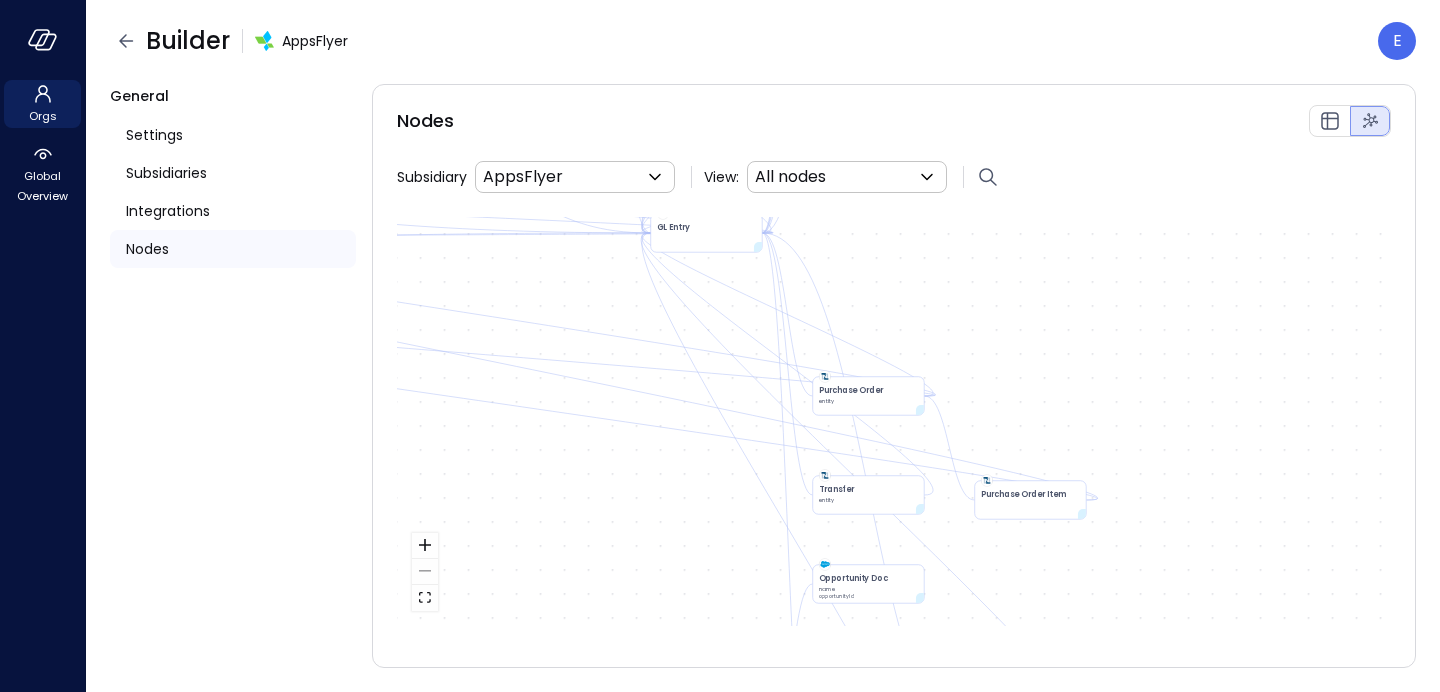 drag, startPoint x: 1014, startPoint y: 459, endPoint x: 532, endPoint y: 274, distance: 516.2838 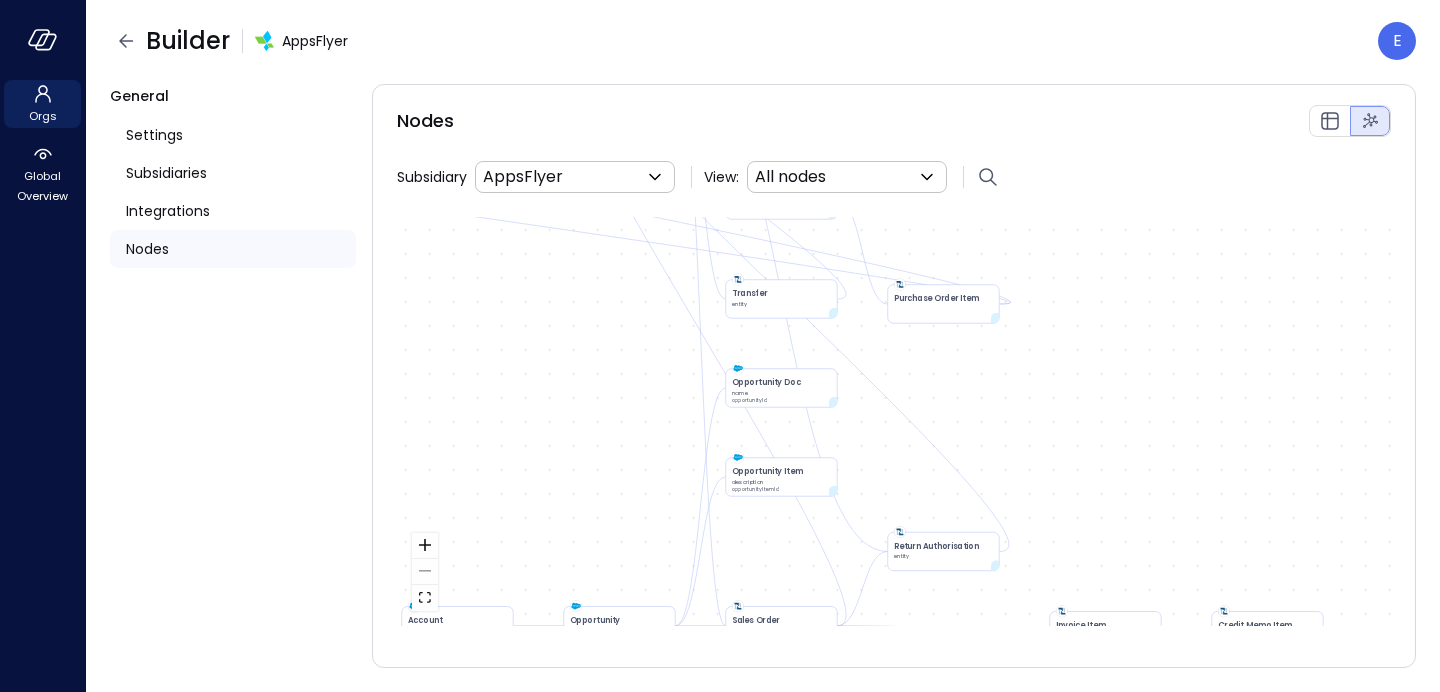 drag, startPoint x: 684, startPoint y: 577, endPoint x: 597, endPoint y: 381, distance: 214.44113 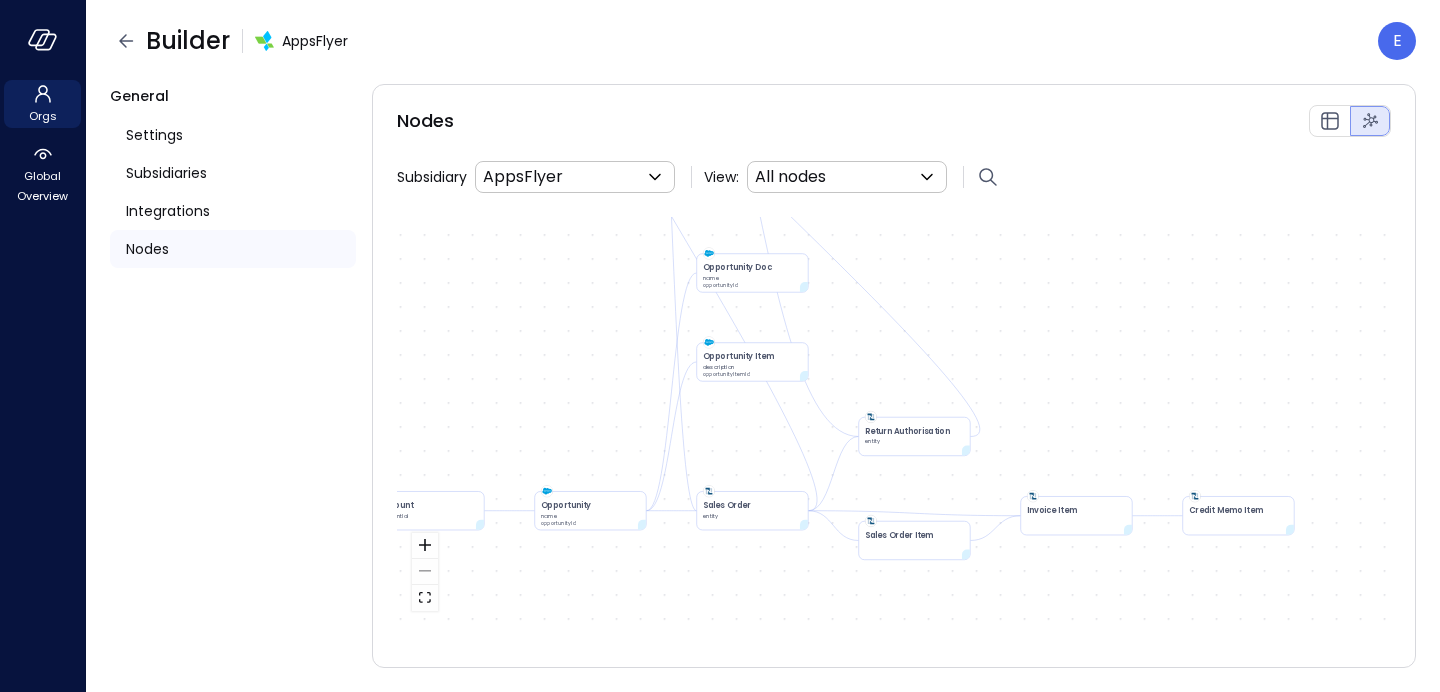 drag, startPoint x: 613, startPoint y: 549, endPoint x: 583, endPoint y: 432, distance: 120.784935 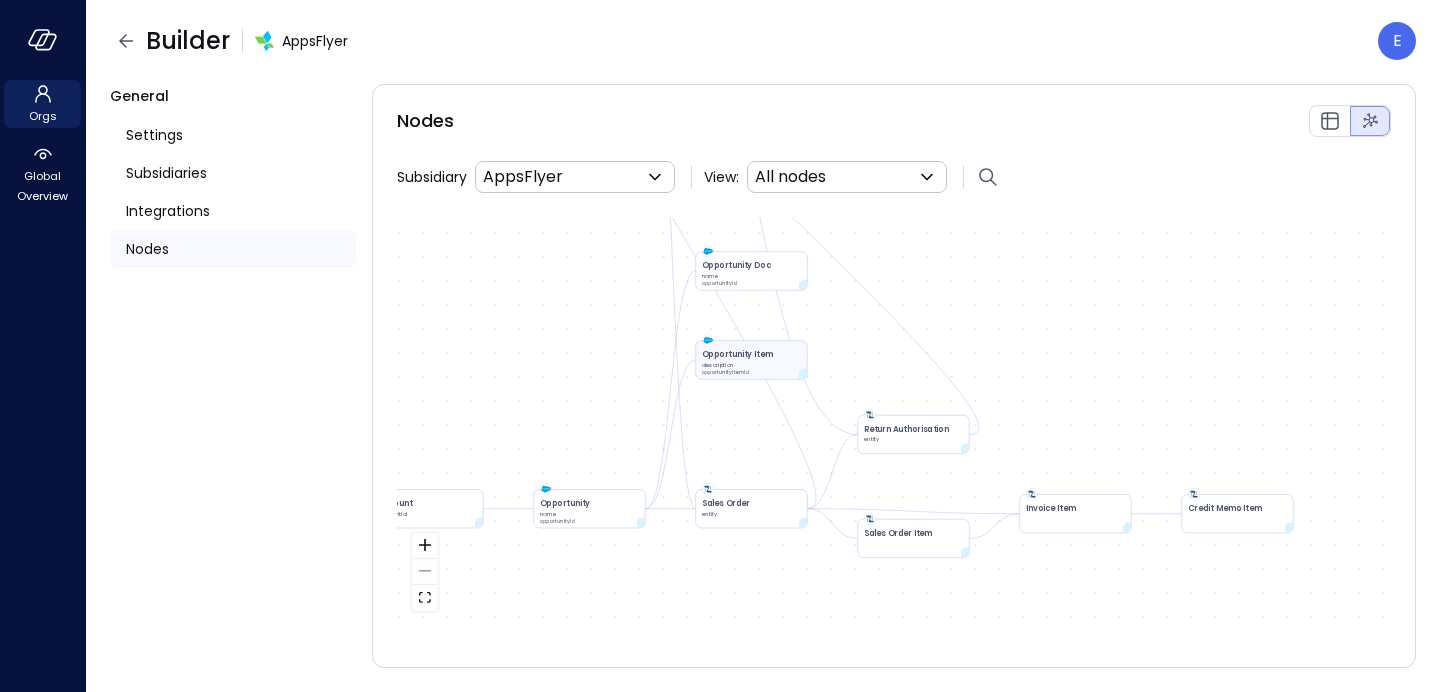 click on "Opportunity Item" at bounding box center (751, 355) 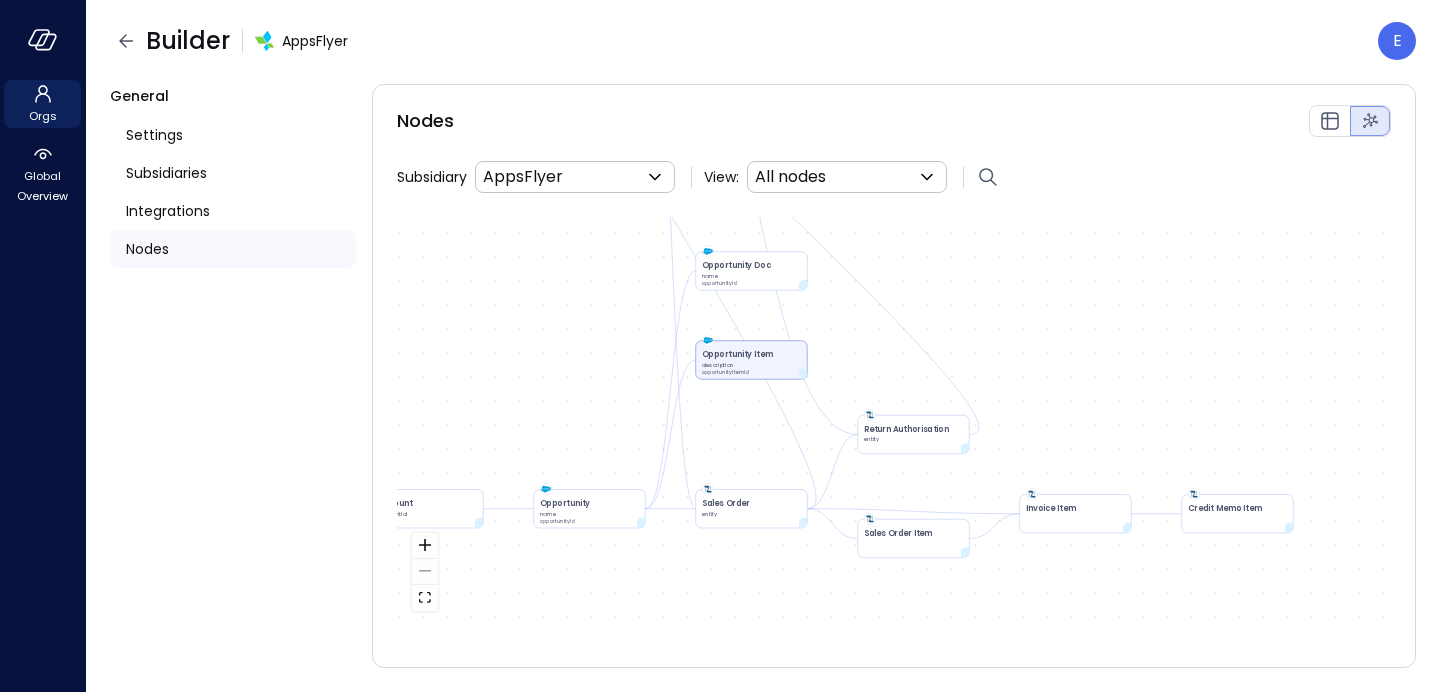 drag, startPoint x: 723, startPoint y: 365, endPoint x: 732, endPoint y: 392, distance: 28.460499 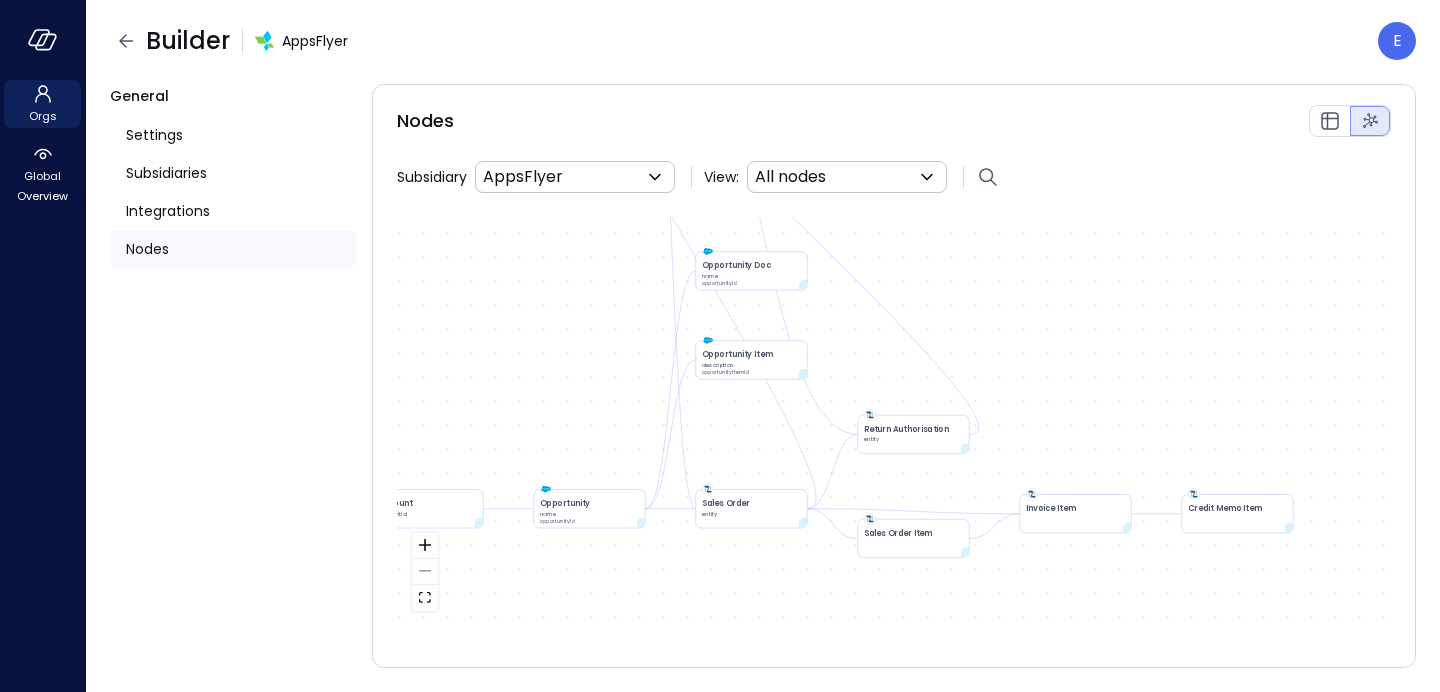 click on "Bill entity Bill Credit entity Bill Credit Item Bill Item Bill Payment entity Bill Payment Item Check entity Credit Memo Item Currency Revaluation entity Deposit entity GL Entry Expense Report entity Invoice Item Item Receipt entity Journal entity Journal Entry entity Payment Item Purchase Order entity Purchase Order Item Refund_item Return Authorisation entity Sales Order entity Sales Order Item Transfer entity Account accountId Opportunity name opportunityId Opportunity Doc name opportunityId Opportunity Item description opportunityItemId" at bounding box center [894, 421] 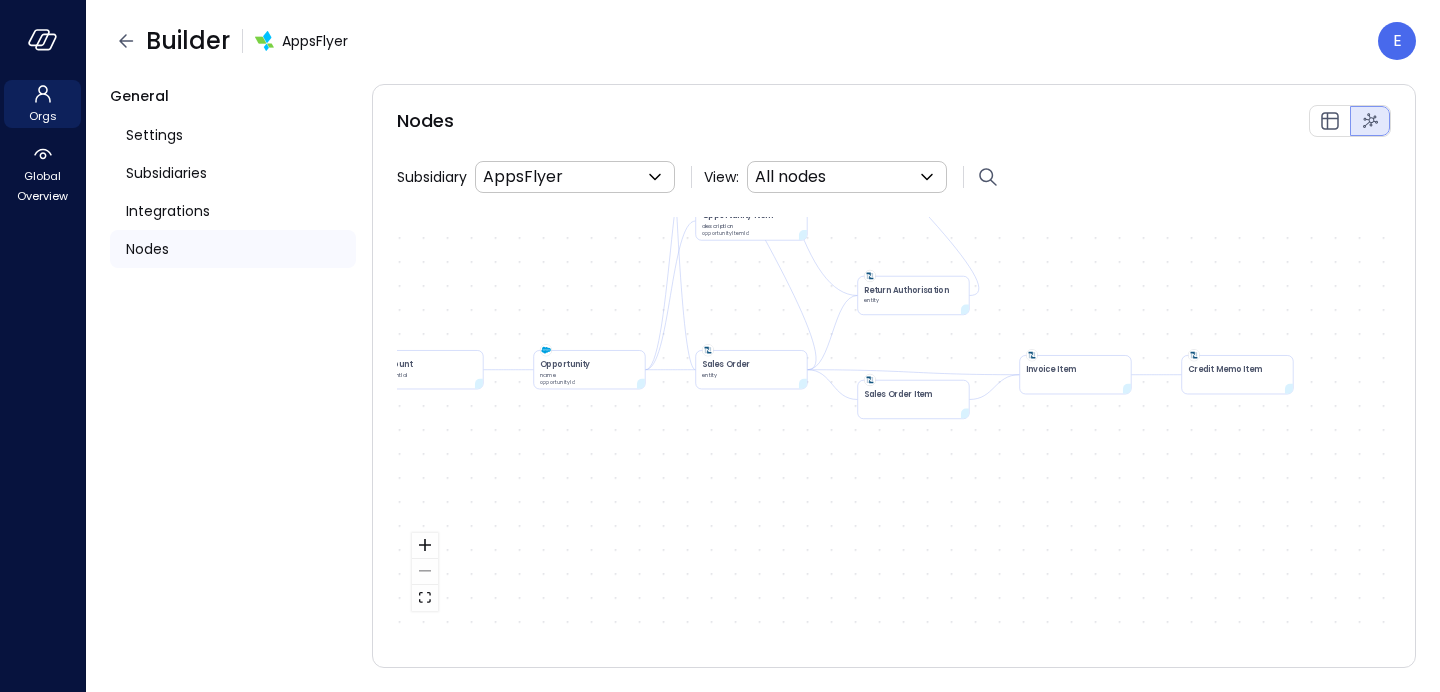 drag, startPoint x: 565, startPoint y: 414, endPoint x: 564, endPoint y: 273, distance: 141.00354 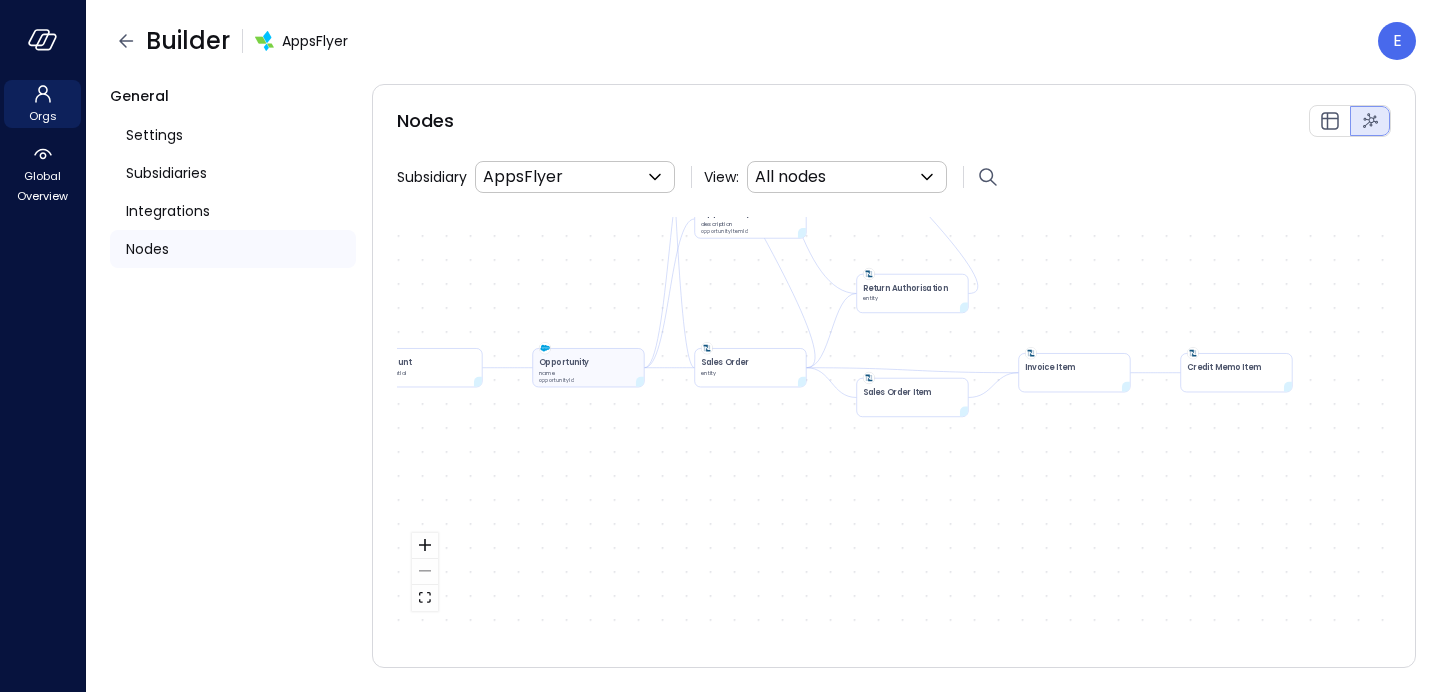 click on "name" at bounding box center (588, 373) 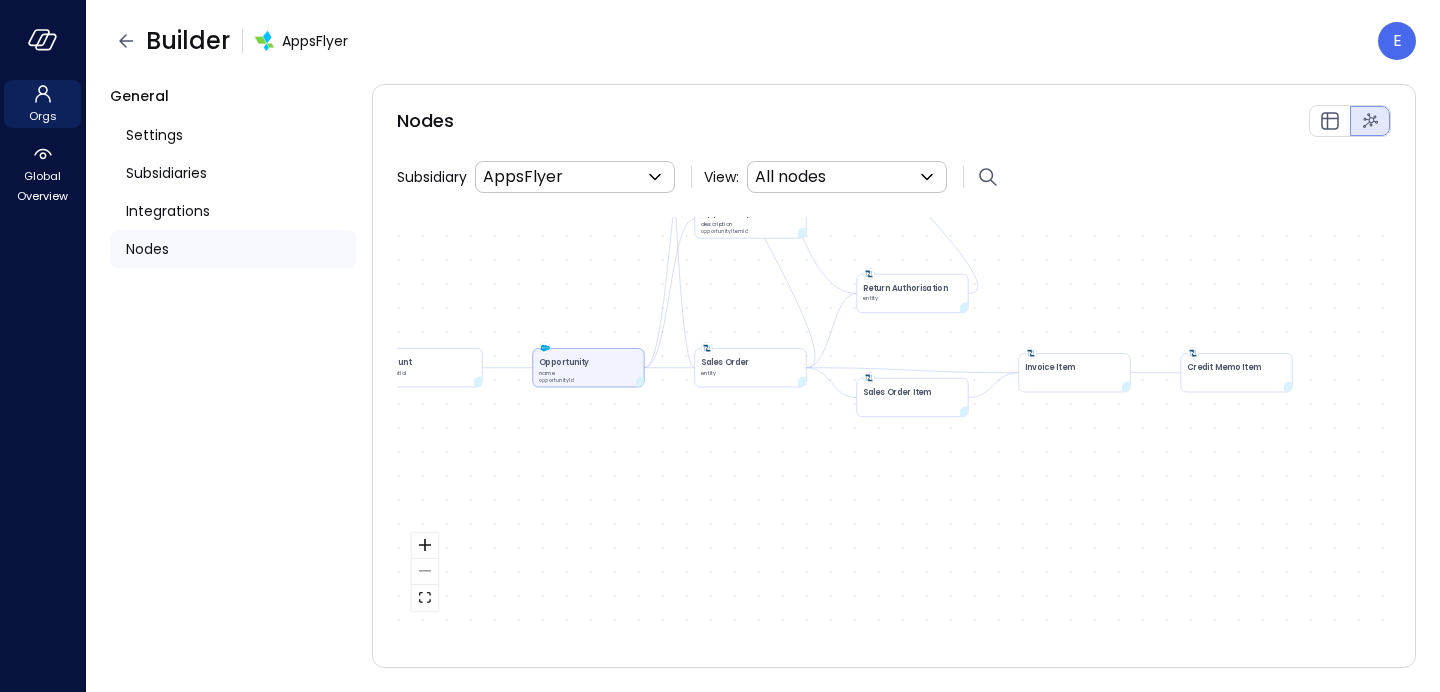 click at bounding box center [640, 382] 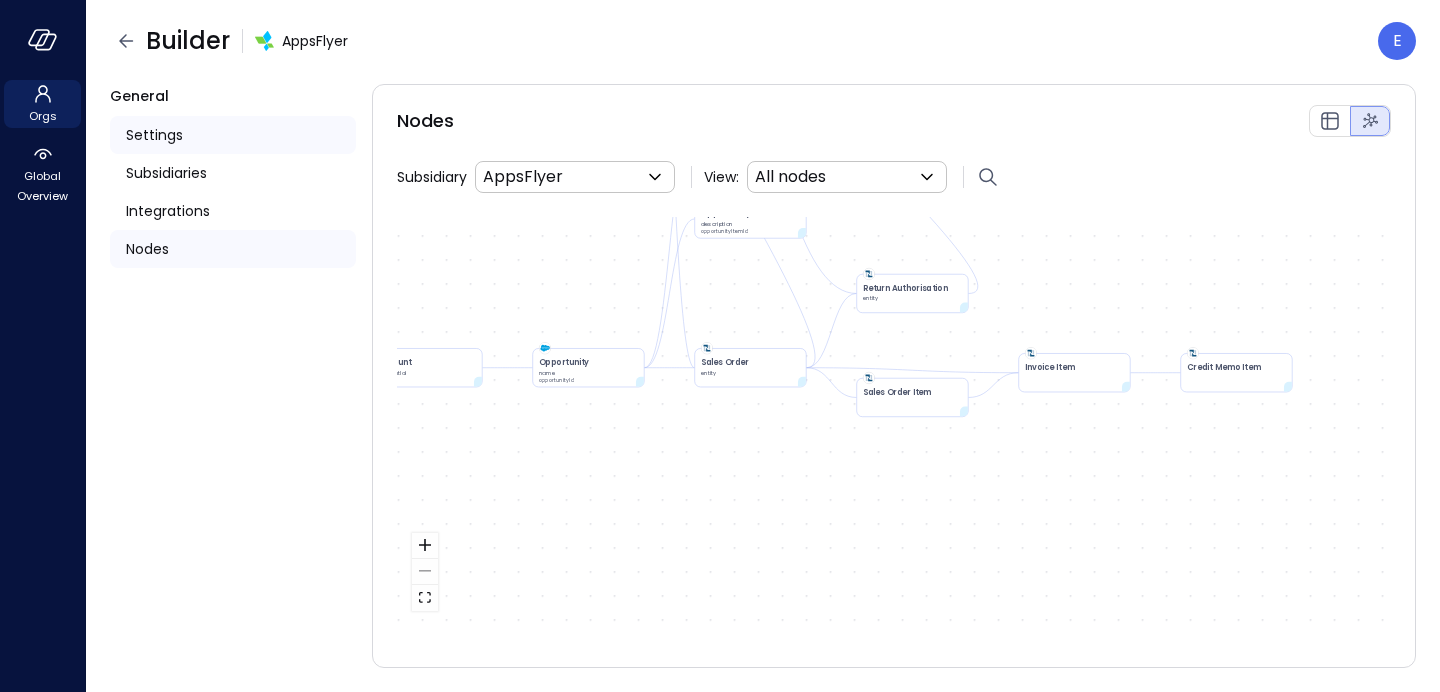 click on "Settings" at bounding box center [154, 135] 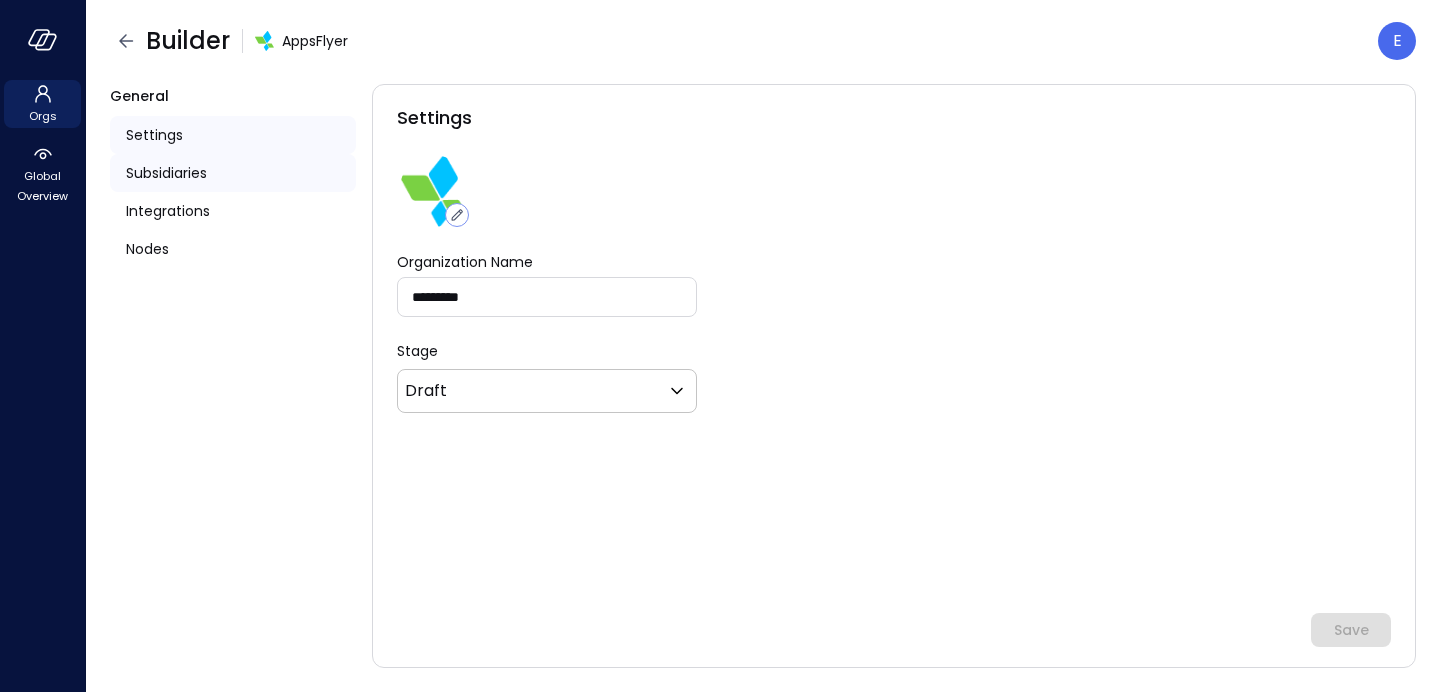 click on "Subsidiaries" at bounding box center (166, 173) 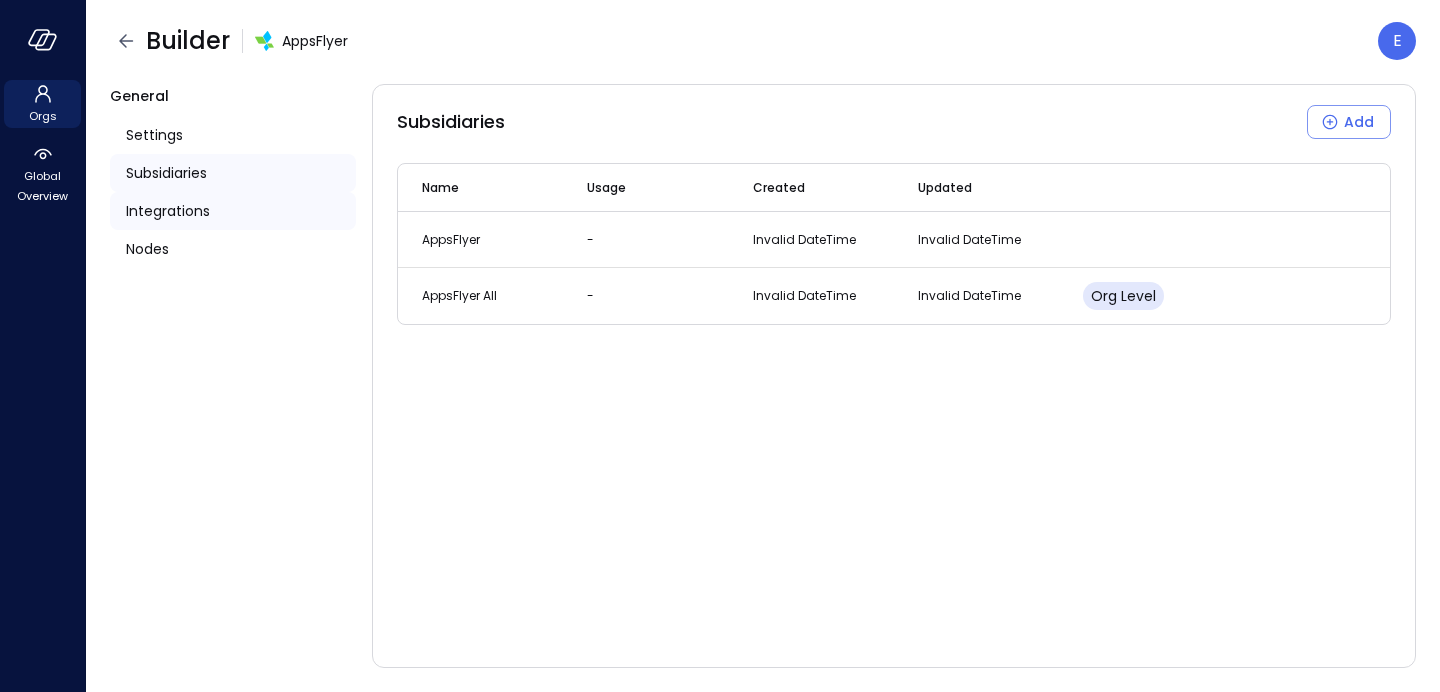click on "Integrations" at bounding box center (168, 211) 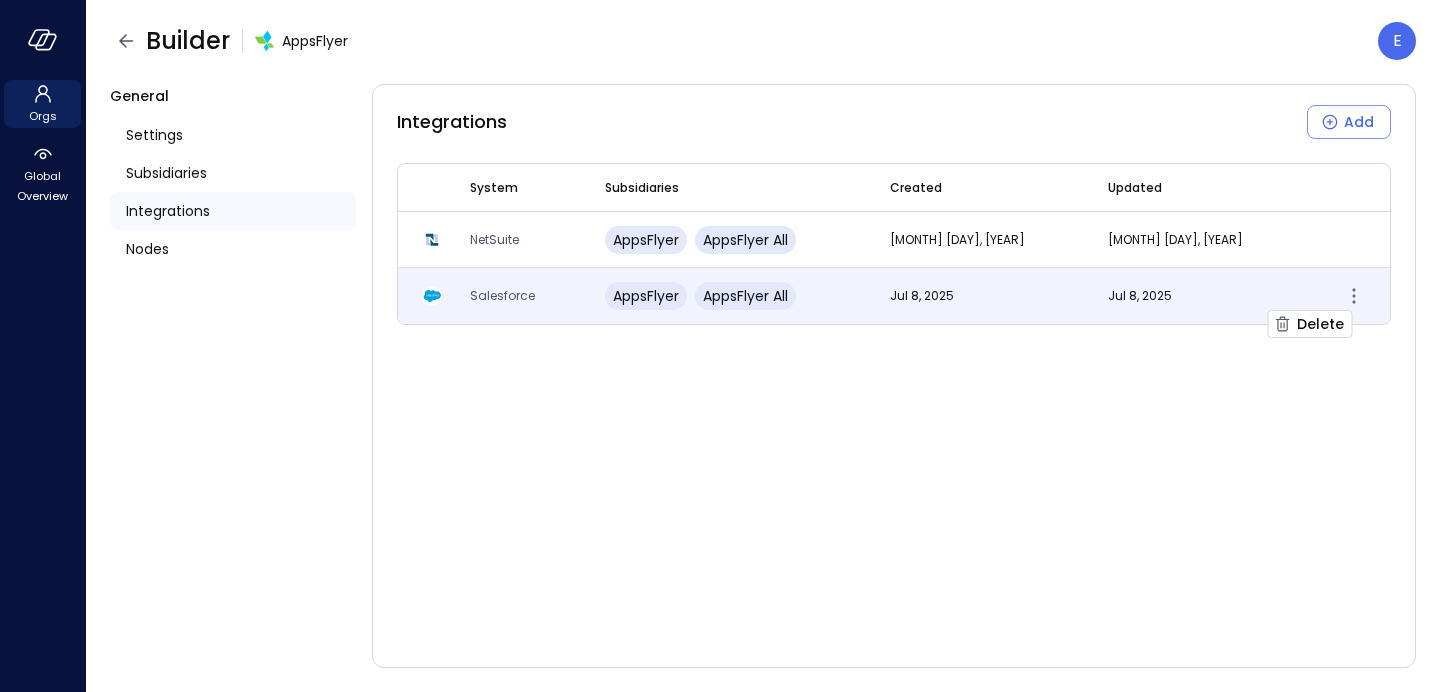 click 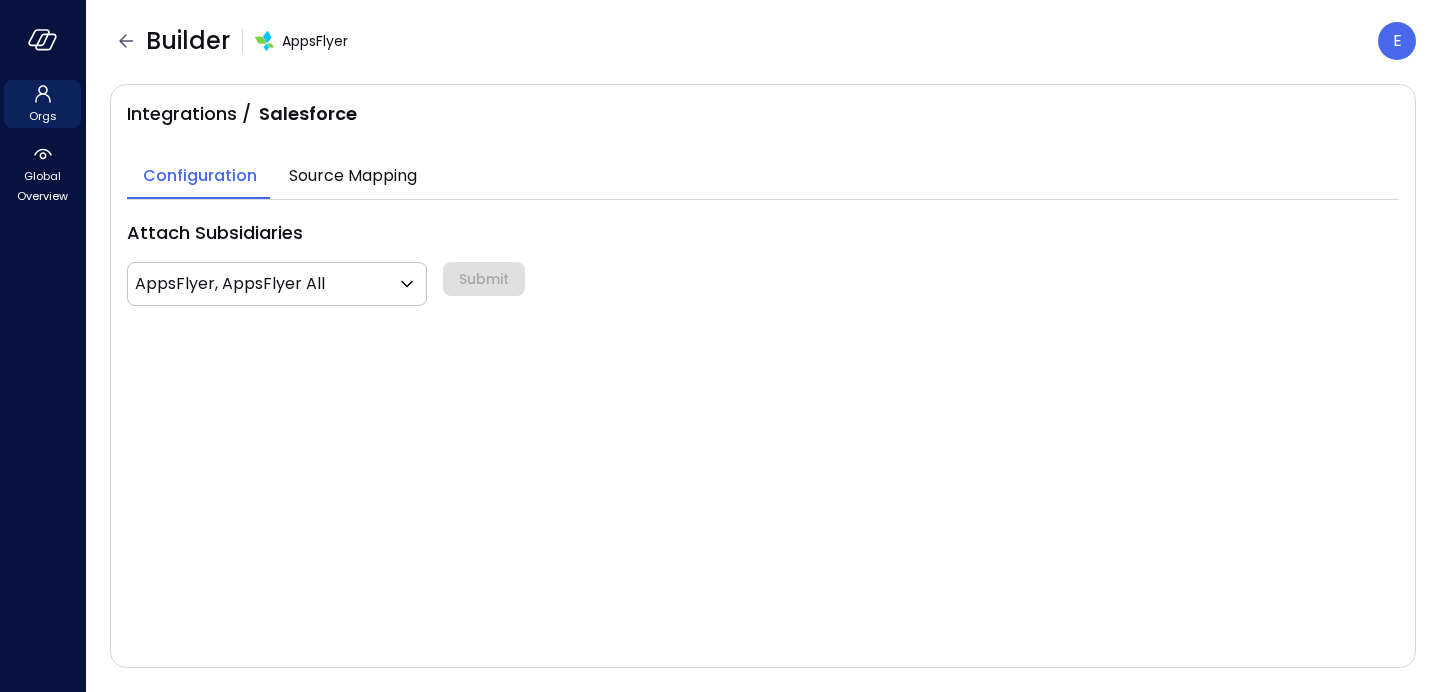 click on "Source Mapping" at bounding box center [353, 176] 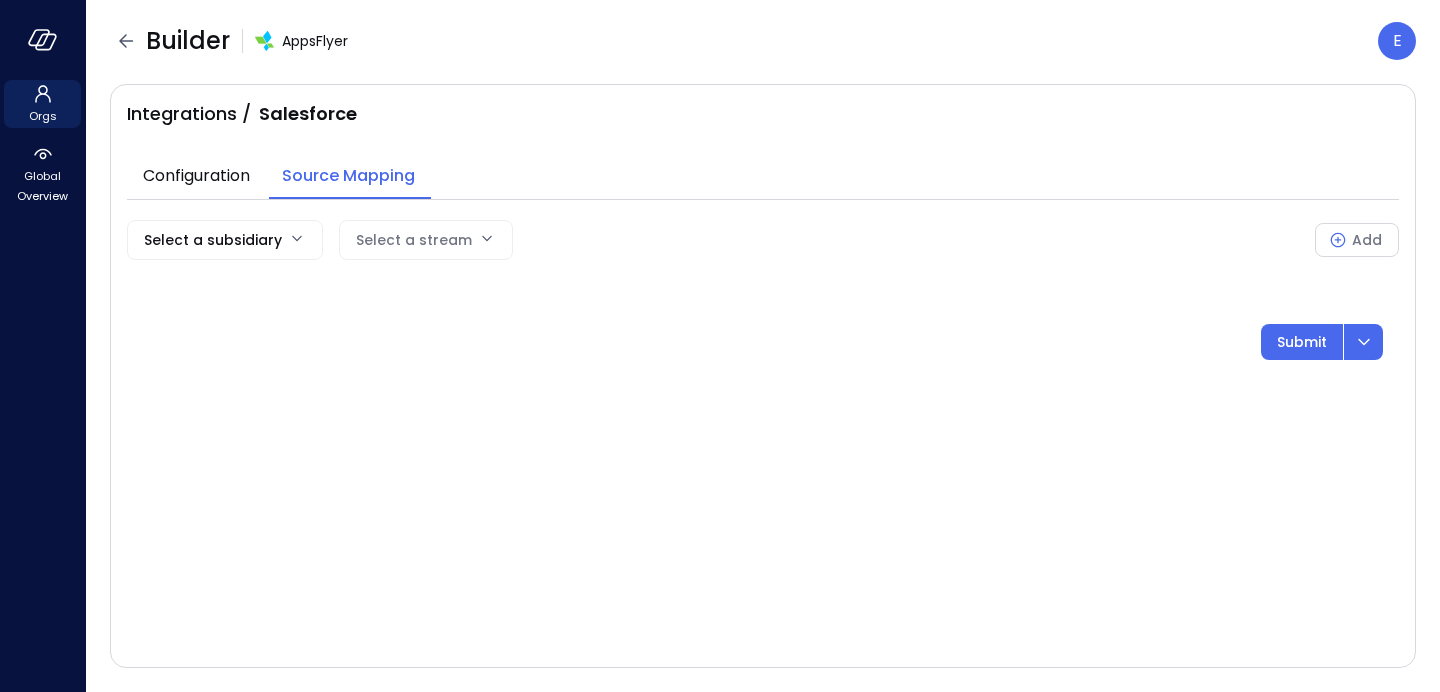 click on "Orgs Global Overview Builder AppsFlyer E Integrations / Salesforce Configuration Source Mapping Select a subsidiary Select a stream Add Submit Safebooks.ai" at bounding box center (720, 346) 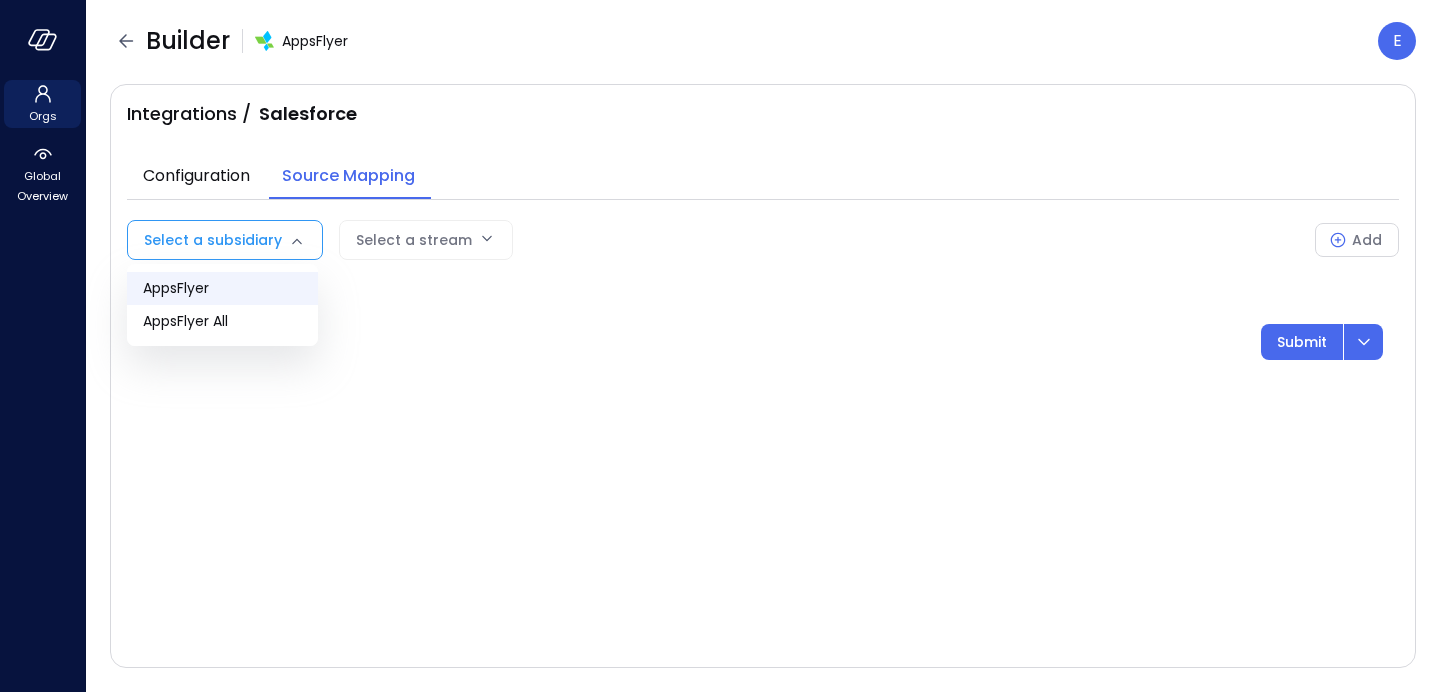 click on "AppsFlyer" at bounding box center [222, 288] 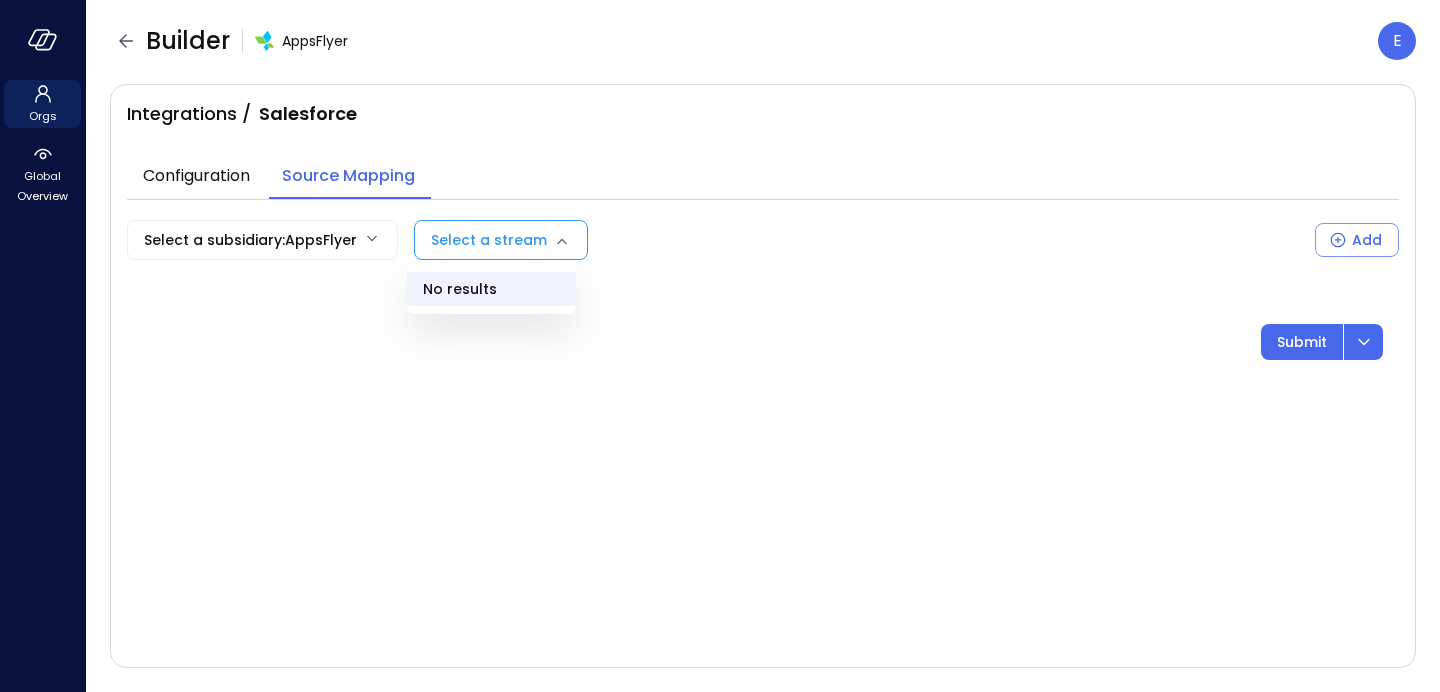 click on "Orgs Global Overview Builder AppsFlyer E Integrations / Salesforce Configuration Source Mapping Select a subsidiary : AppsFlyer *** Select a stream Add Submit Safebooks.ai No results" at bounding box center [720, 346] 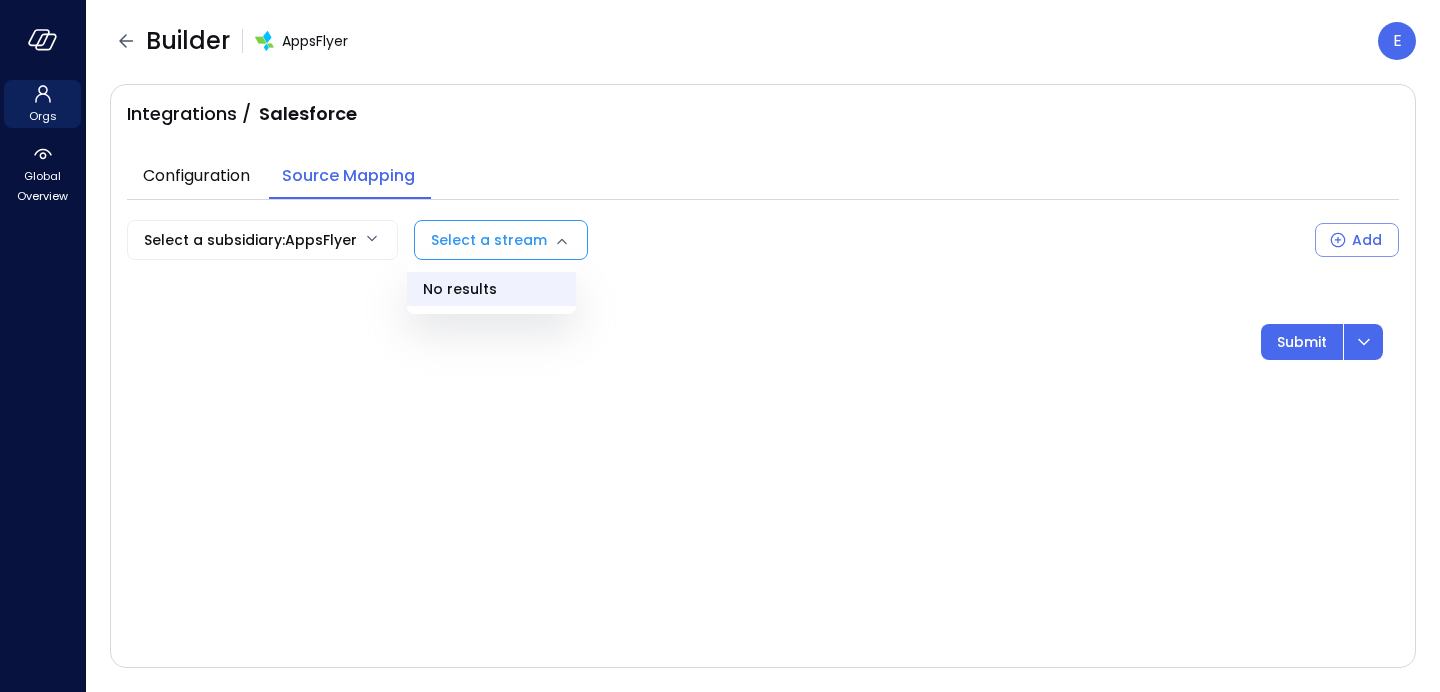 click on "No results" at bounding box center [491, 289] 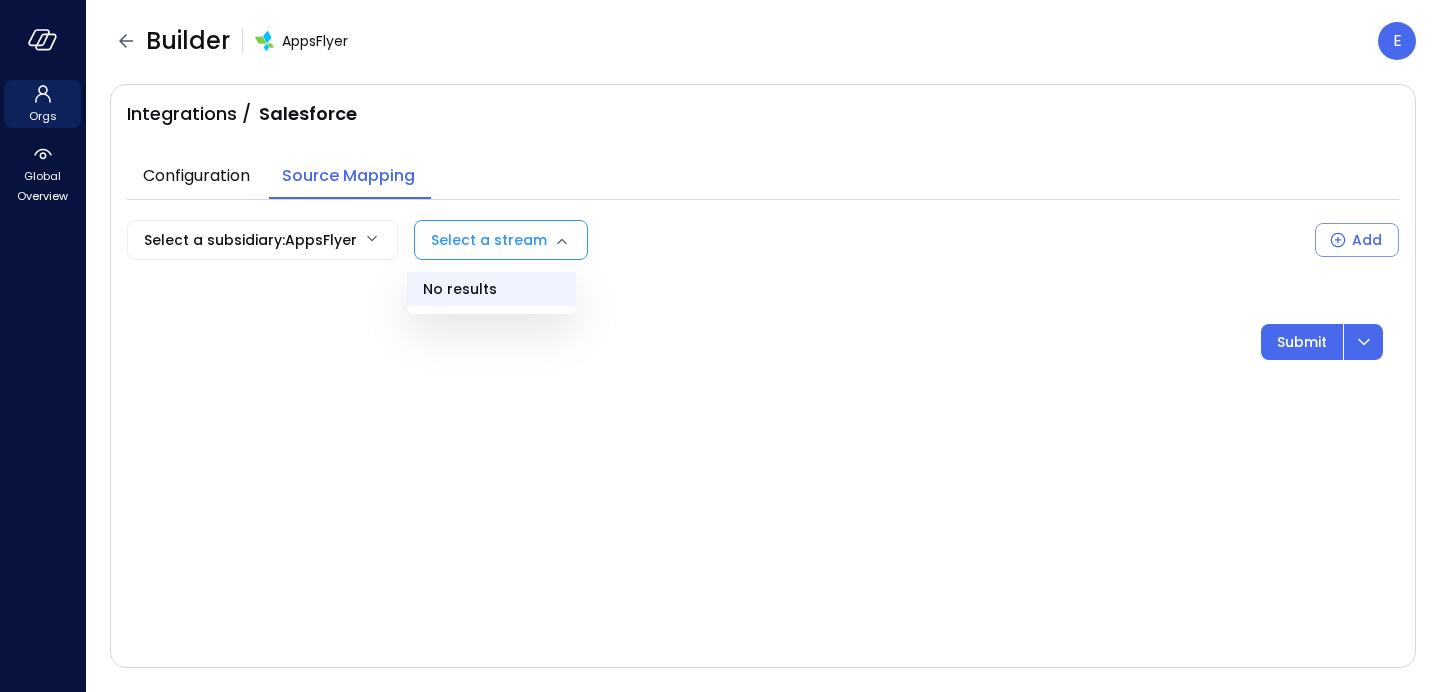 click at bounding box center (720, 346) 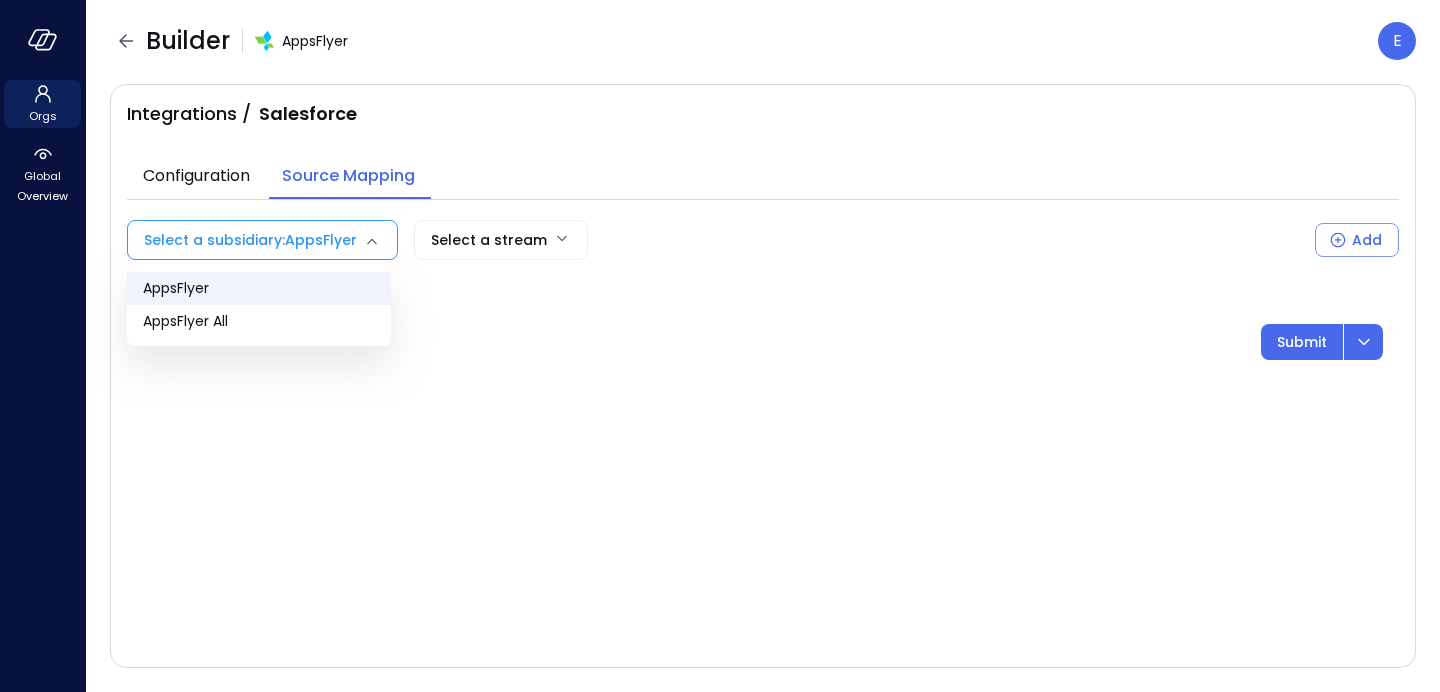 click on "Orgs Global Overview Builder AppsFlyer E Integrations / Salesforce Configuration Source Mapping Select a subsidiary : AppsFlyer *** Select a stream Add Submit Safebooks.ai AppsFlyer AppsFlyer All" at bounding box center [720, 346] 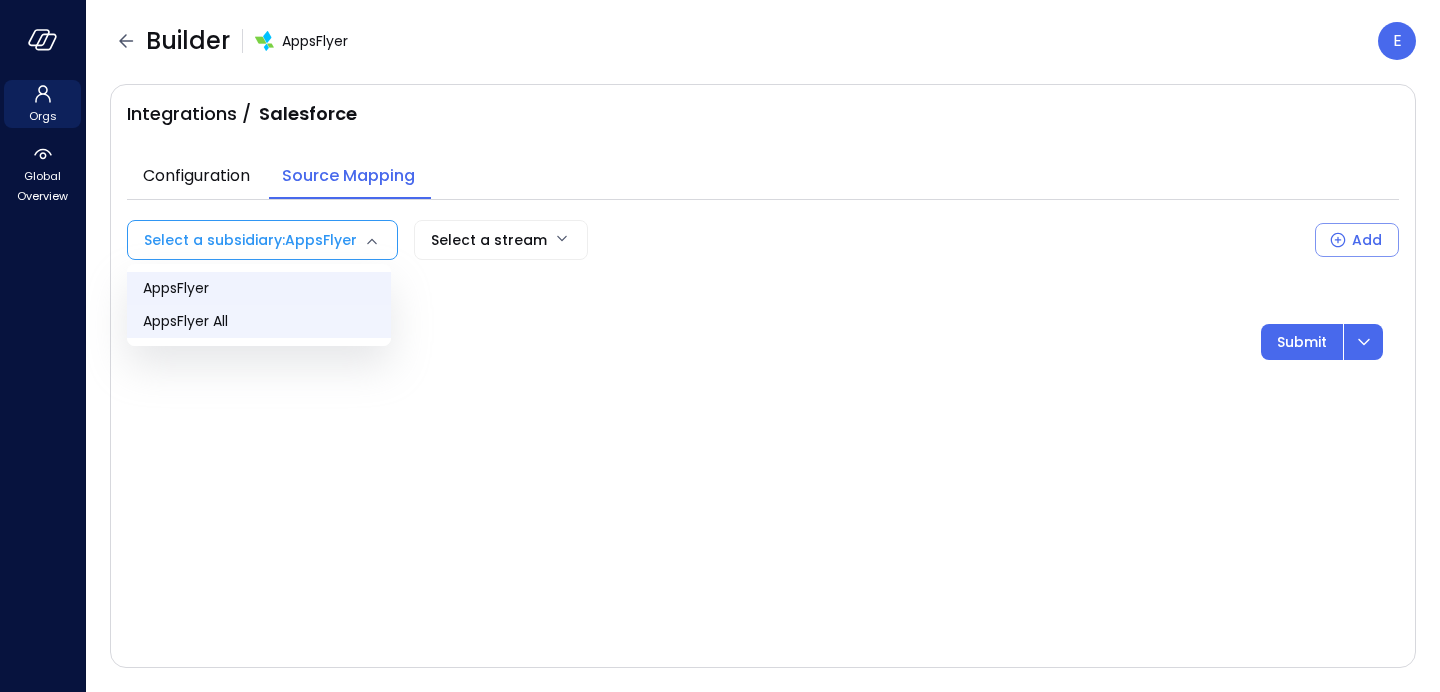 click on "AppsFlyer All" at bounding box center (259, 321) 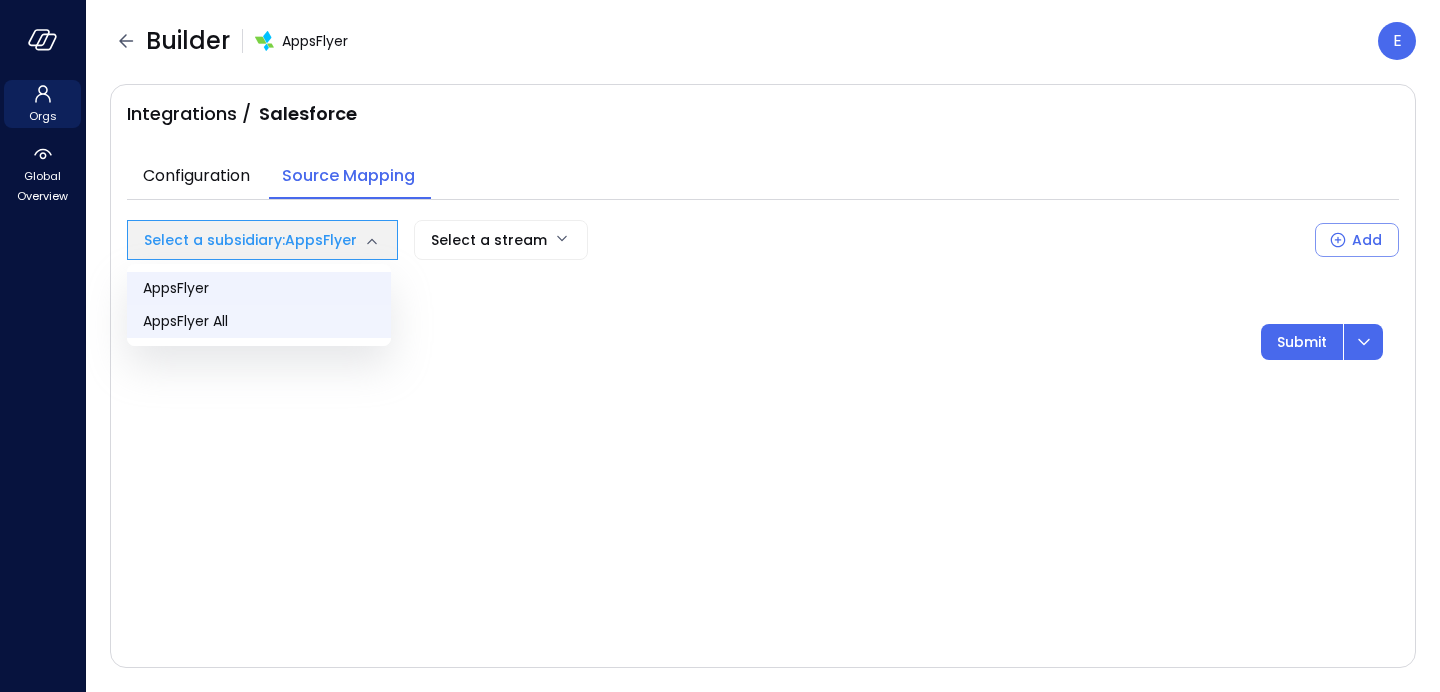 type on "***" 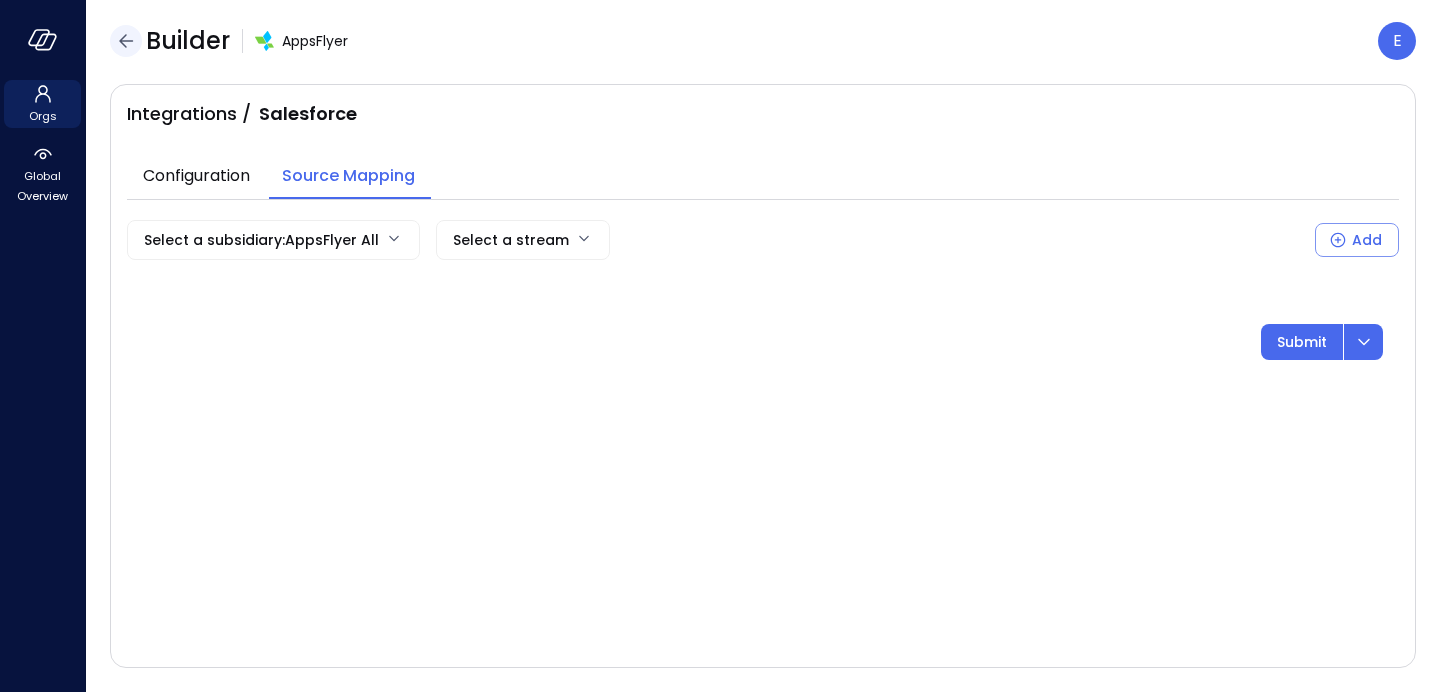 click 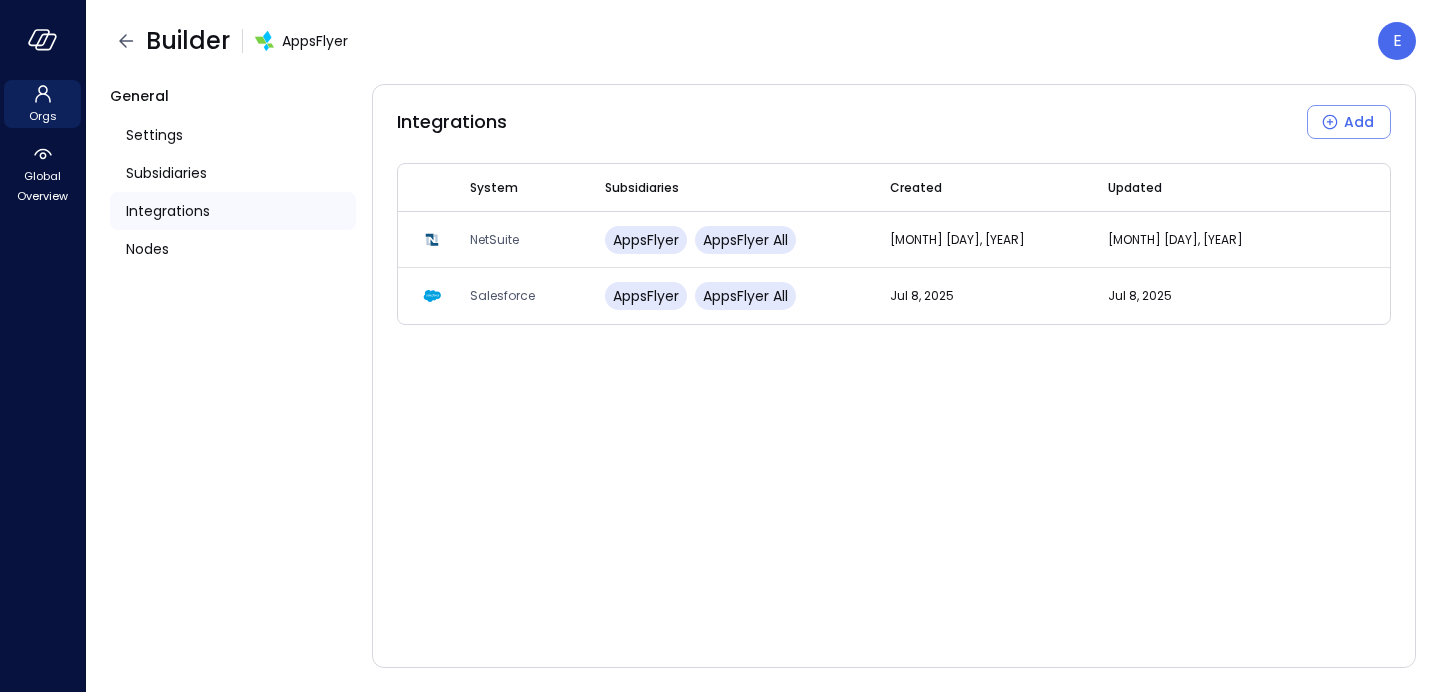 click 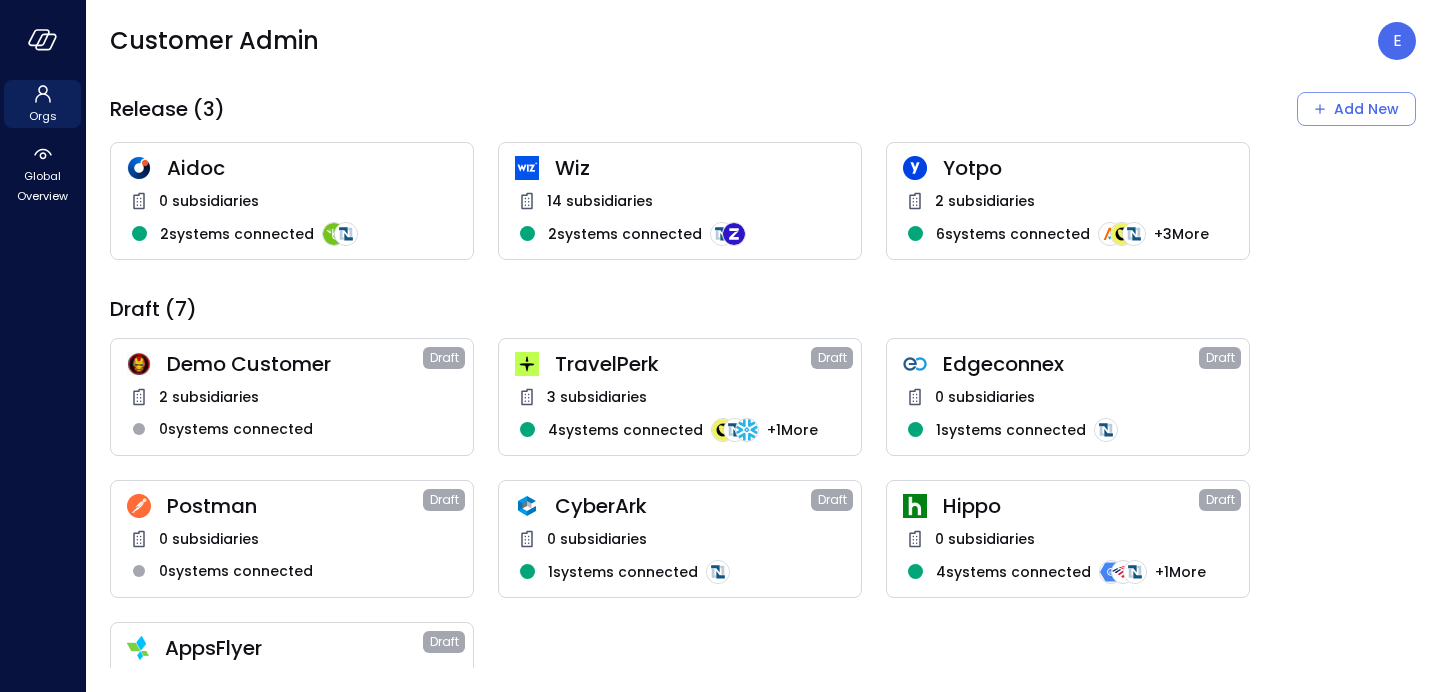 click on "TravelPerk Draft 3 subsidiaries 4  systems connected + 1  More" at bounding box center (680, 397) 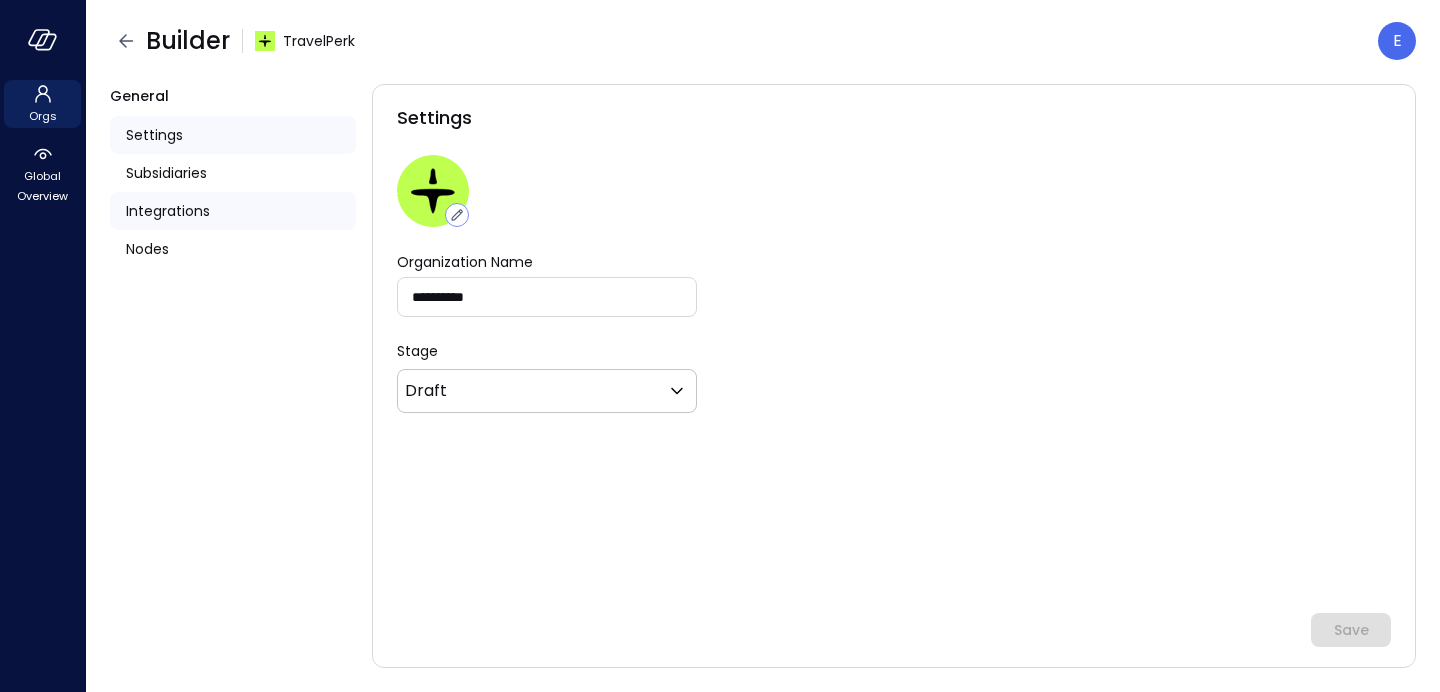 click on "Integrations" at bounding box center [168, 211] 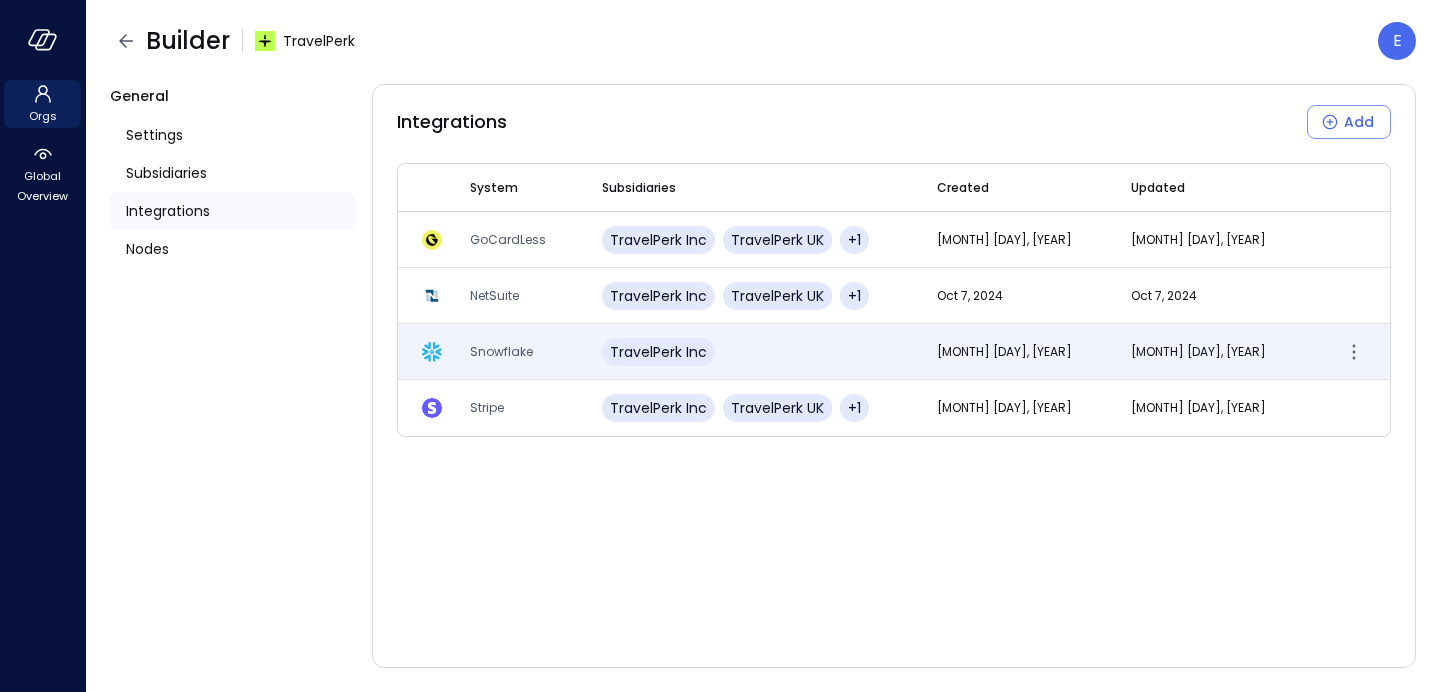 click on "Snowflake" at bounding box center (512, 352) 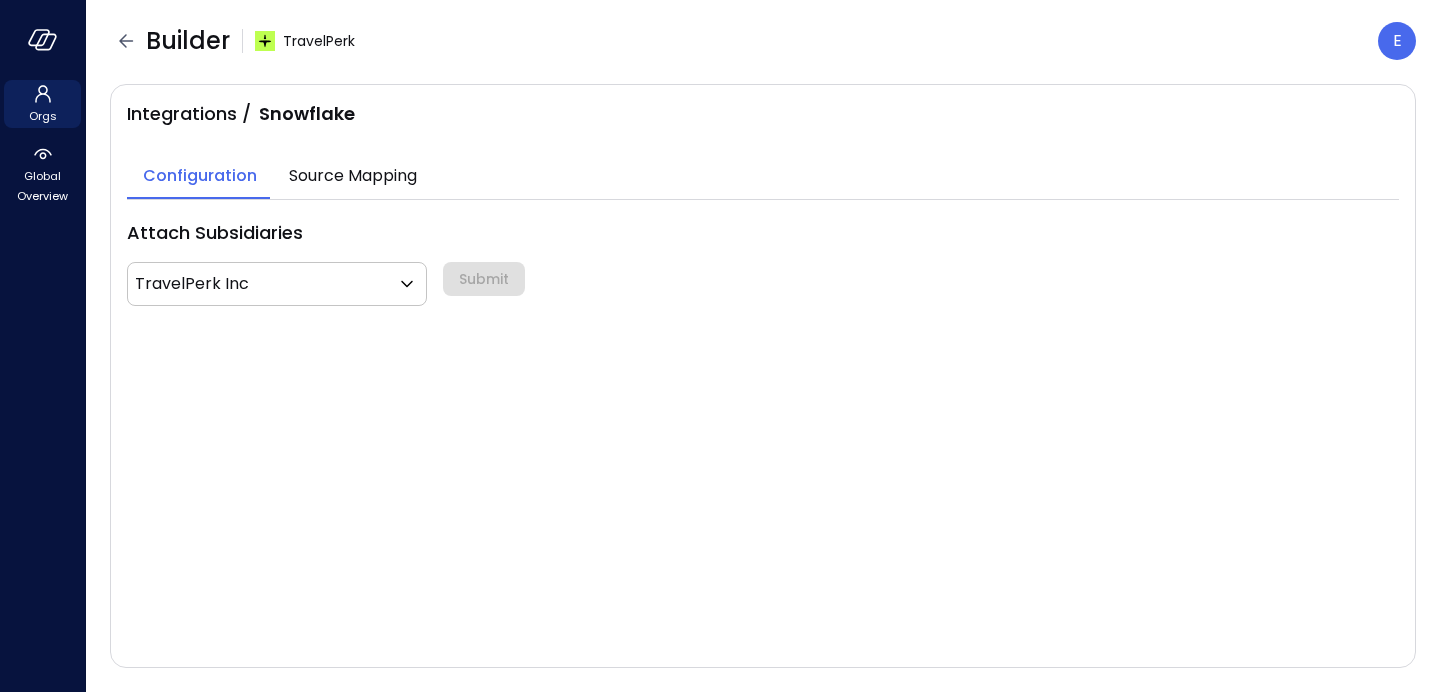 click on "Source Mapping" at bounding box center [353, 176] 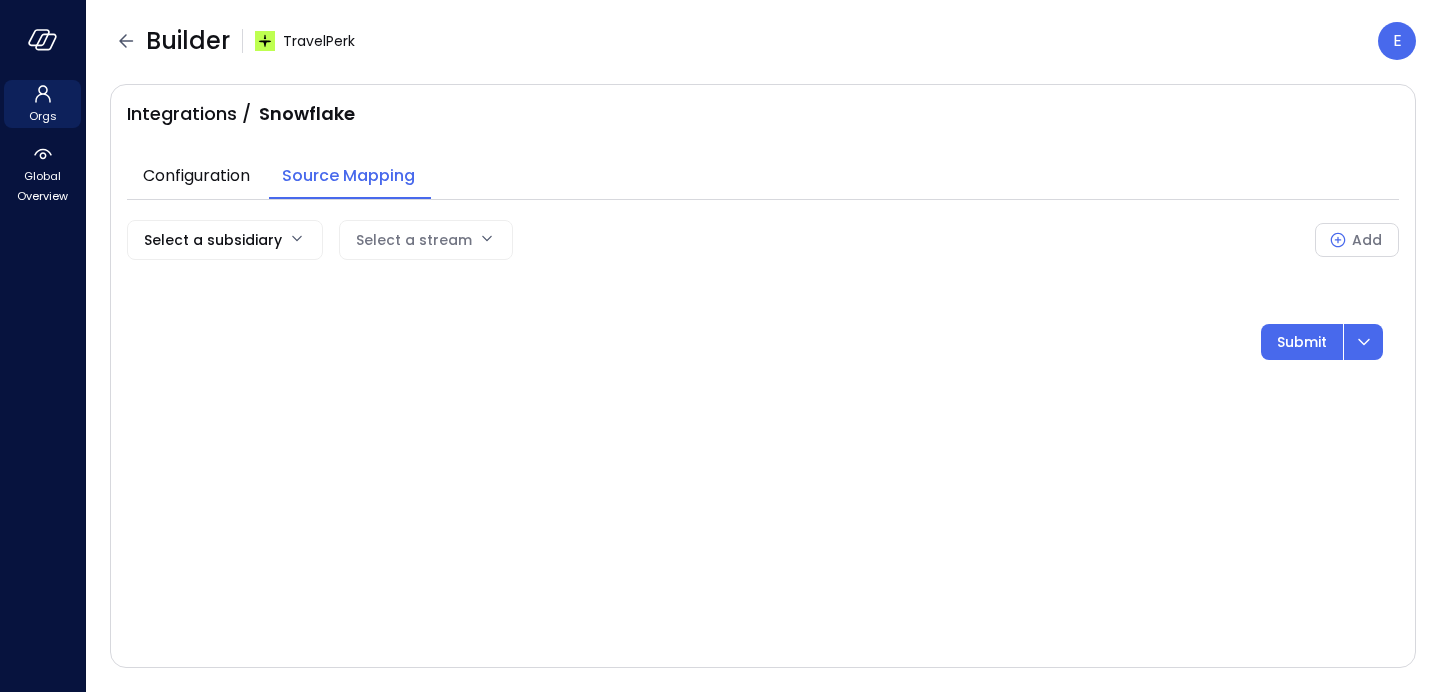click on "Orgs Global Overview Builder TravelPerk E Integrations / Snowflake Configuration Source Mapping Select a subsidiary Select a stream Add Submit Safebooks.ai" at bounding box center (720, 346) 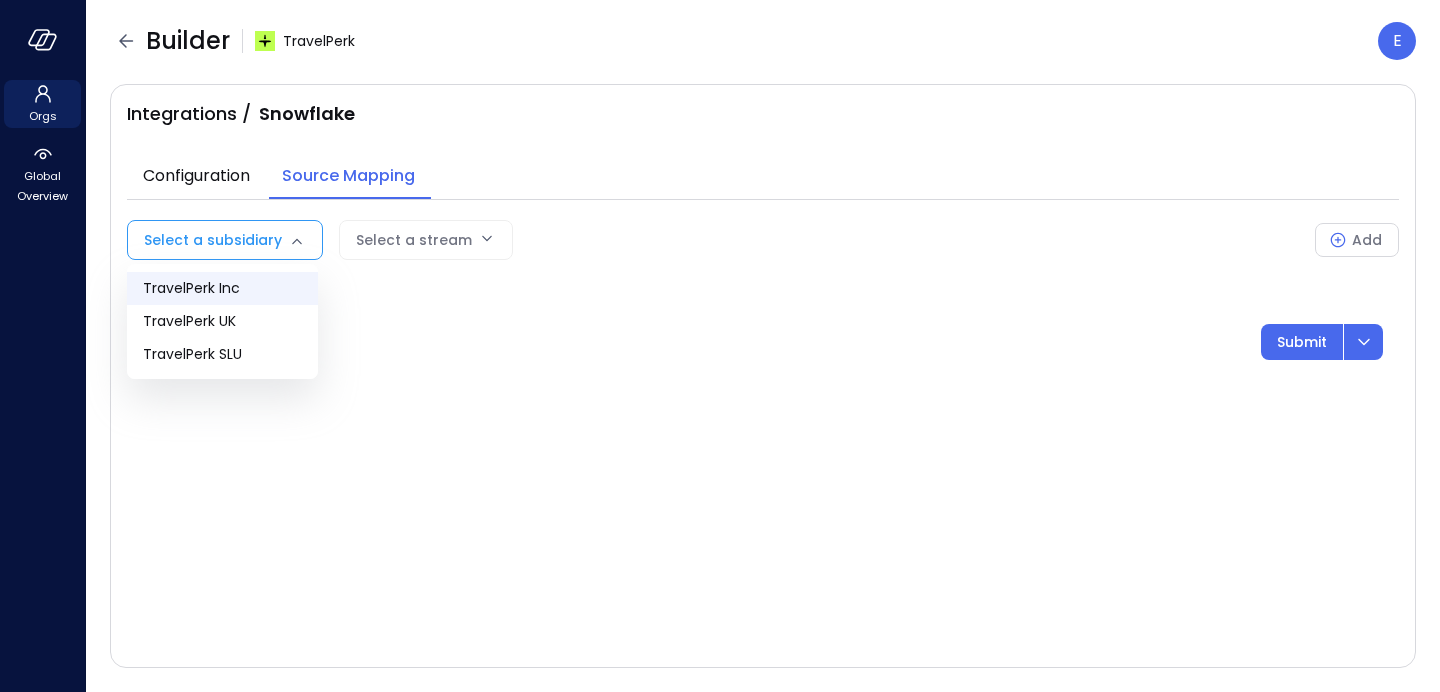 click on "TravelPerk Inc" at bounding box center (222, 288) 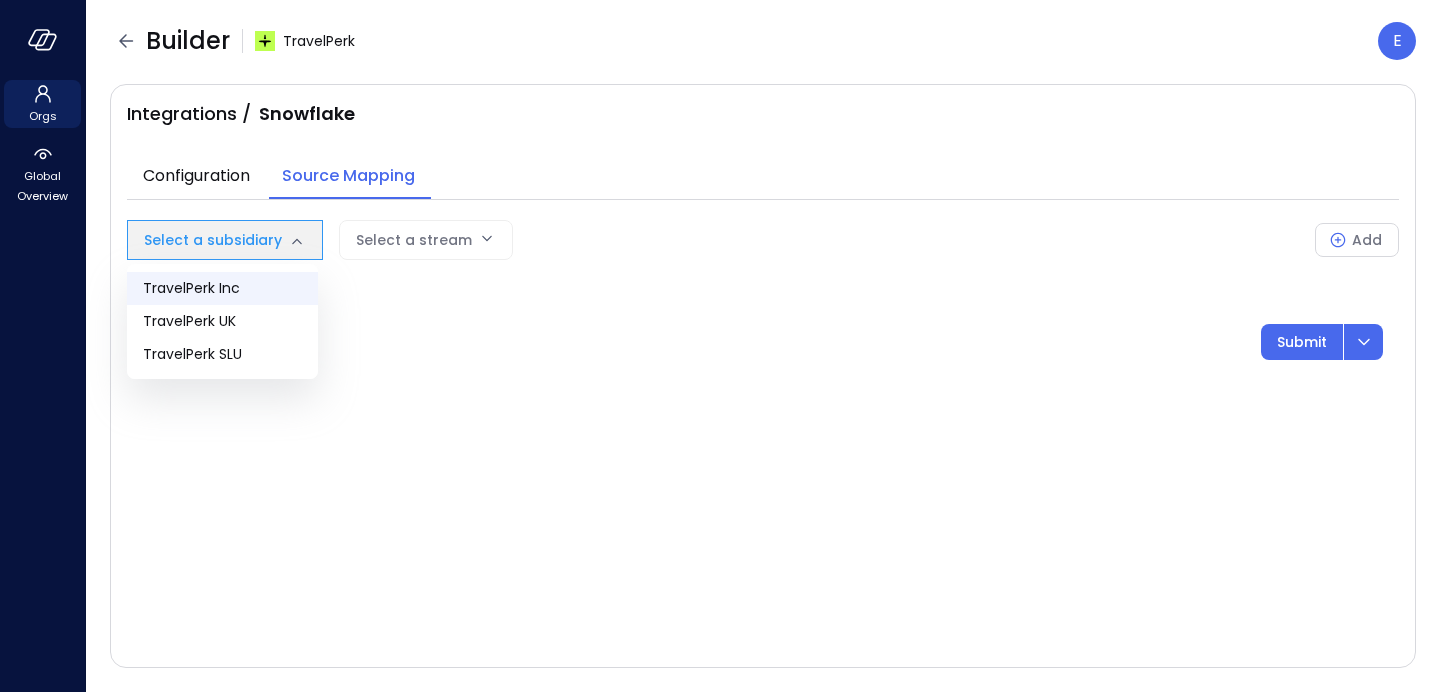 type on "**" 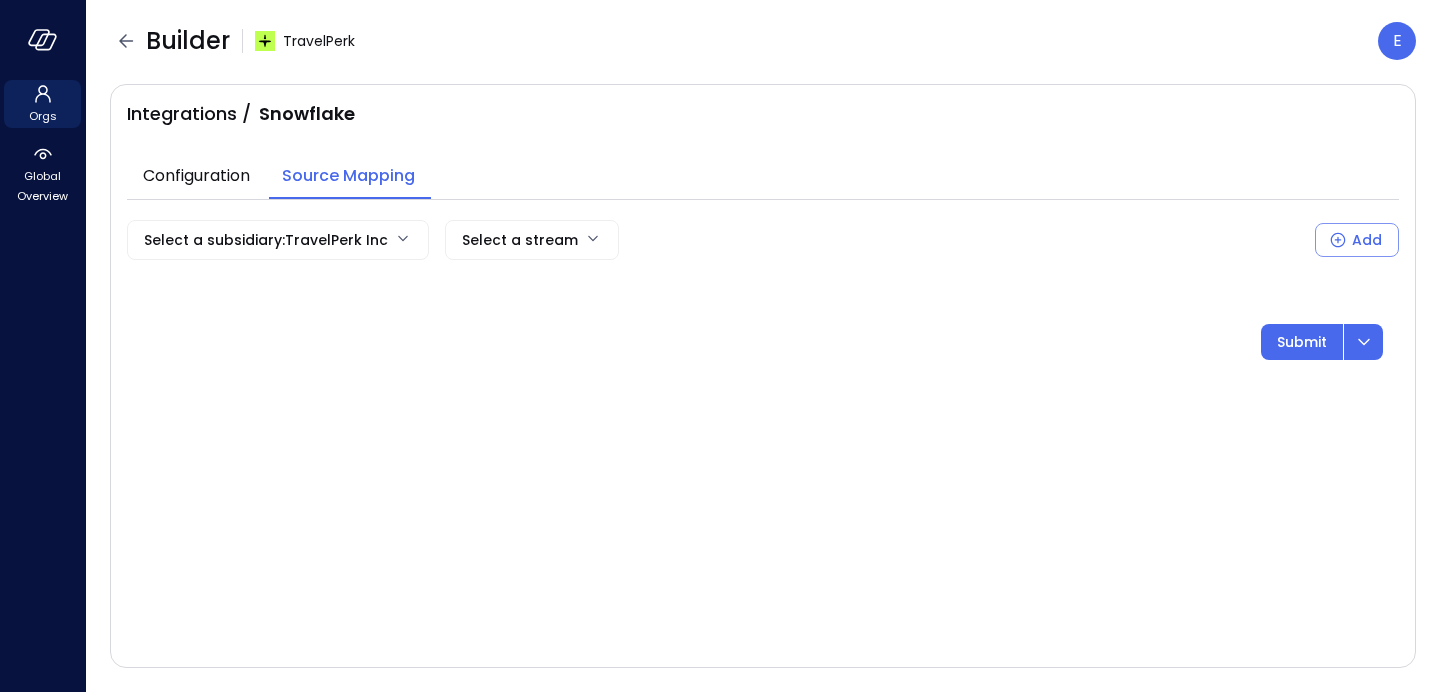 click on "Orgs Global Overview Builder TravelPerk E Integrations / Snowflake Configuration Source Mapping Select a subsidiary : TravelPerk Inc ** Select a stream Add Submit Safebooks.ai" at bounding box center [720, 346] 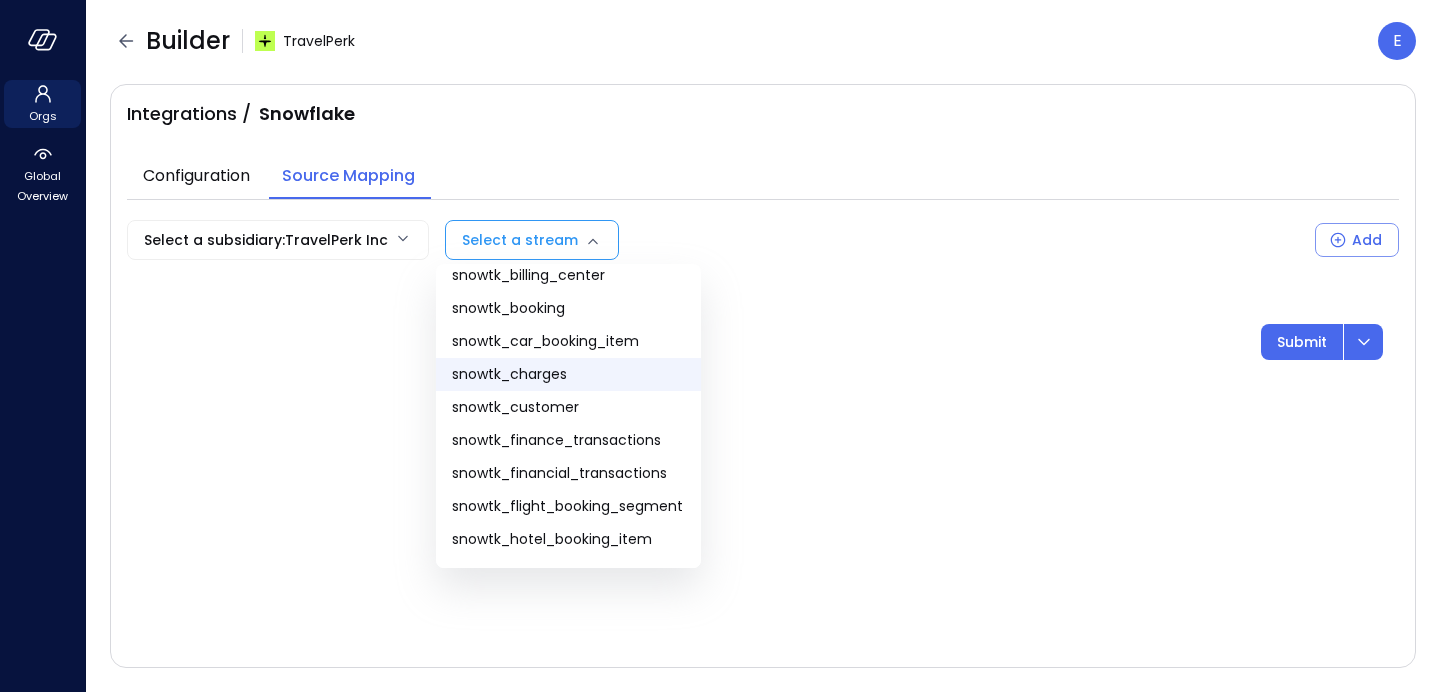 scroll, scrollTop: 11, scrollLeft: 0, axis: vertical 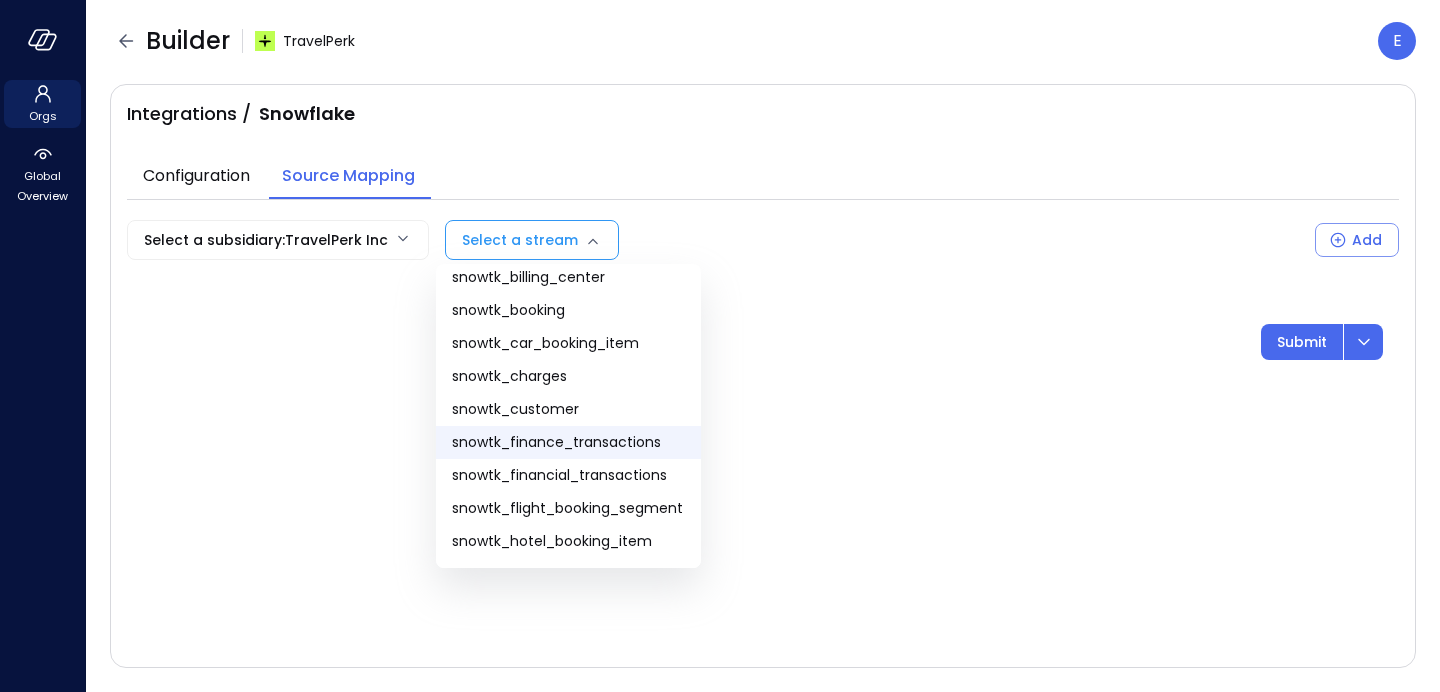 click on "snowtk_finance_transactions" at bounding box center (568, 442) 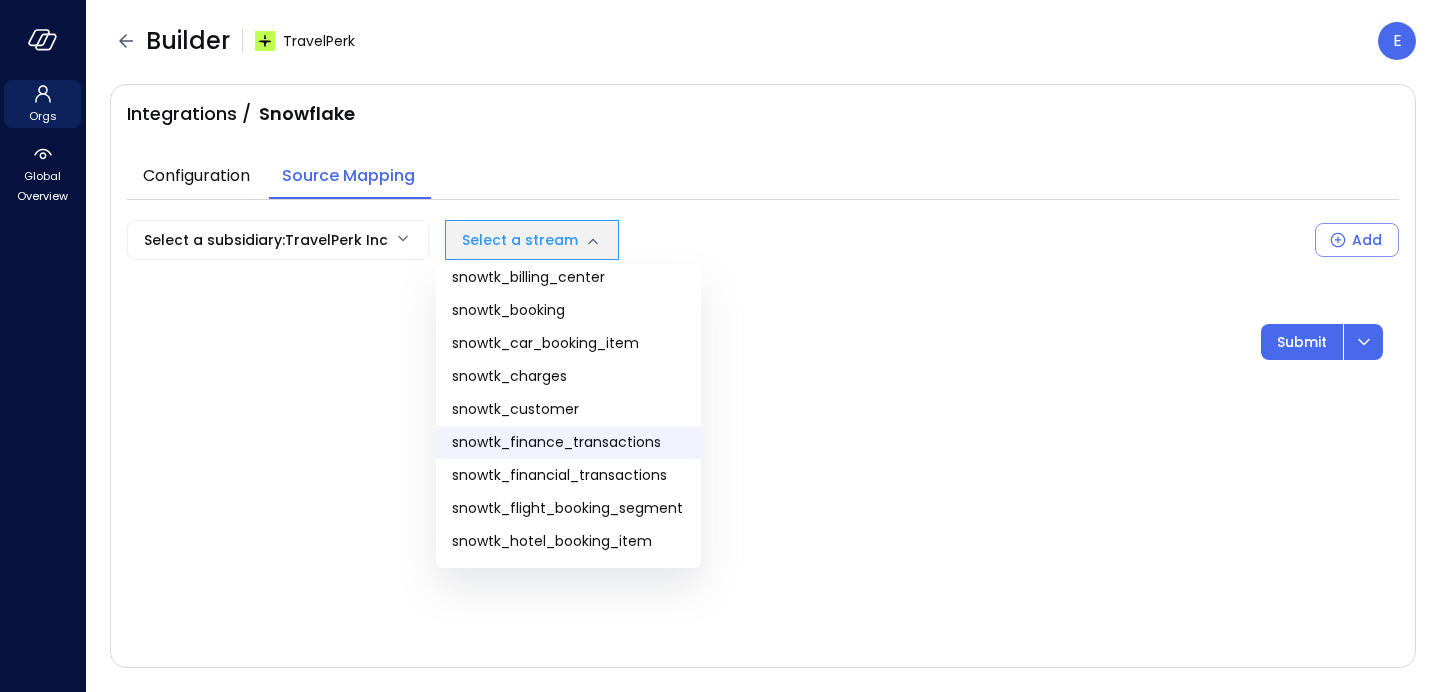 type on "**********" 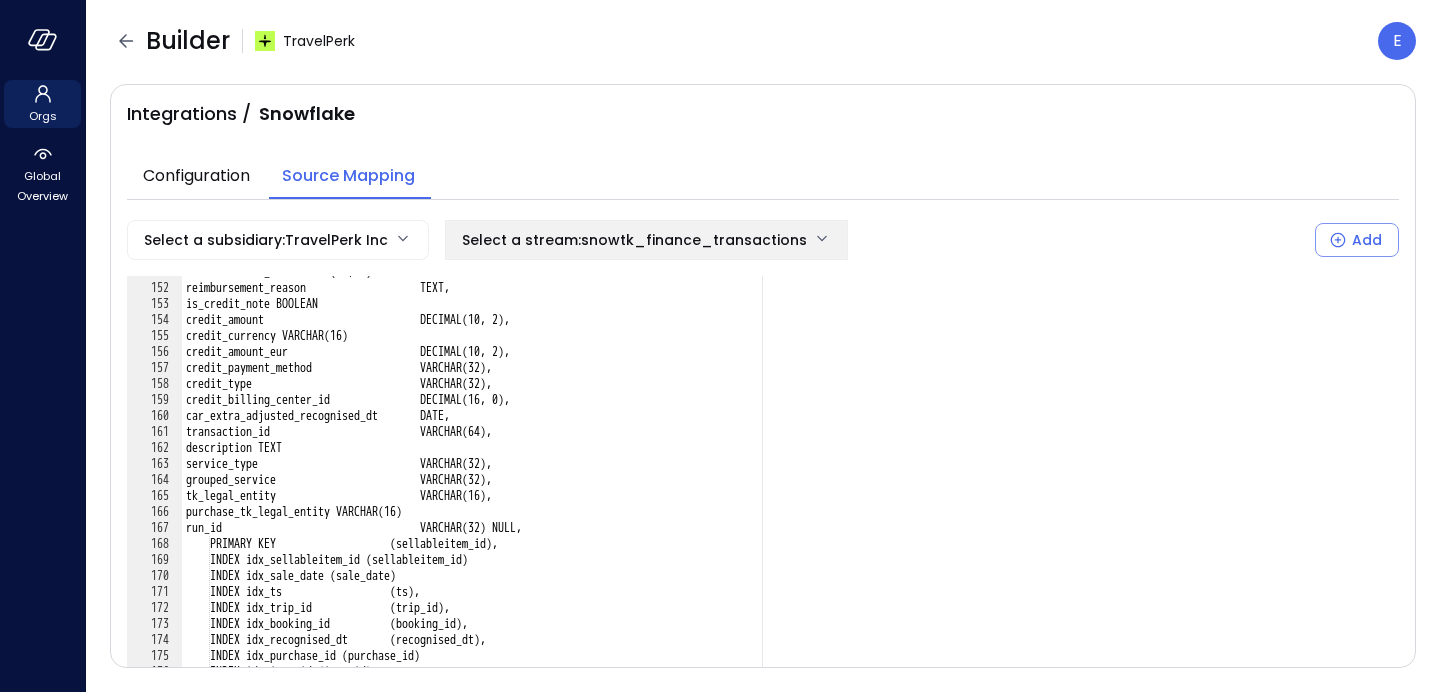 scroll, scrollTop: 2412, scrollLeft: 0, axis: vertical 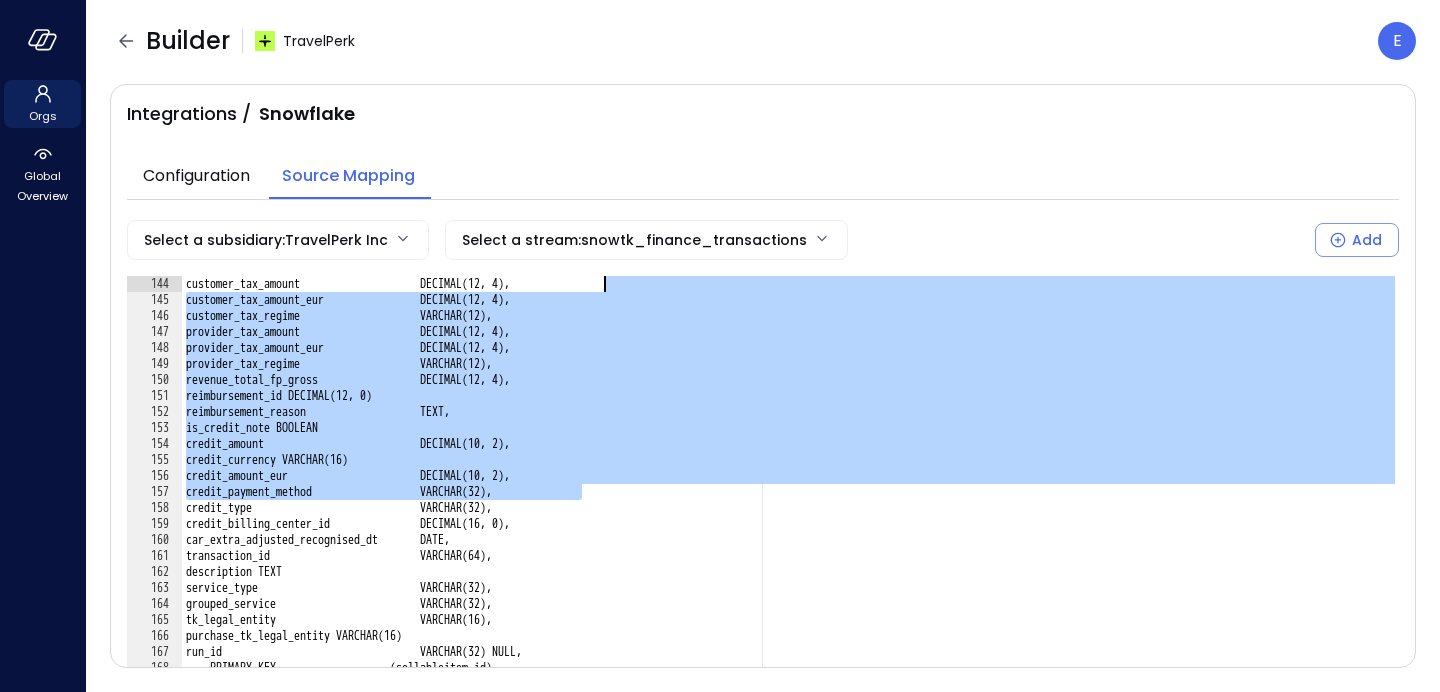drag, startPoint x: 1185, startPoint y: 368, endPoint x: 1182, endPoint y: 246, distance: 122.03688 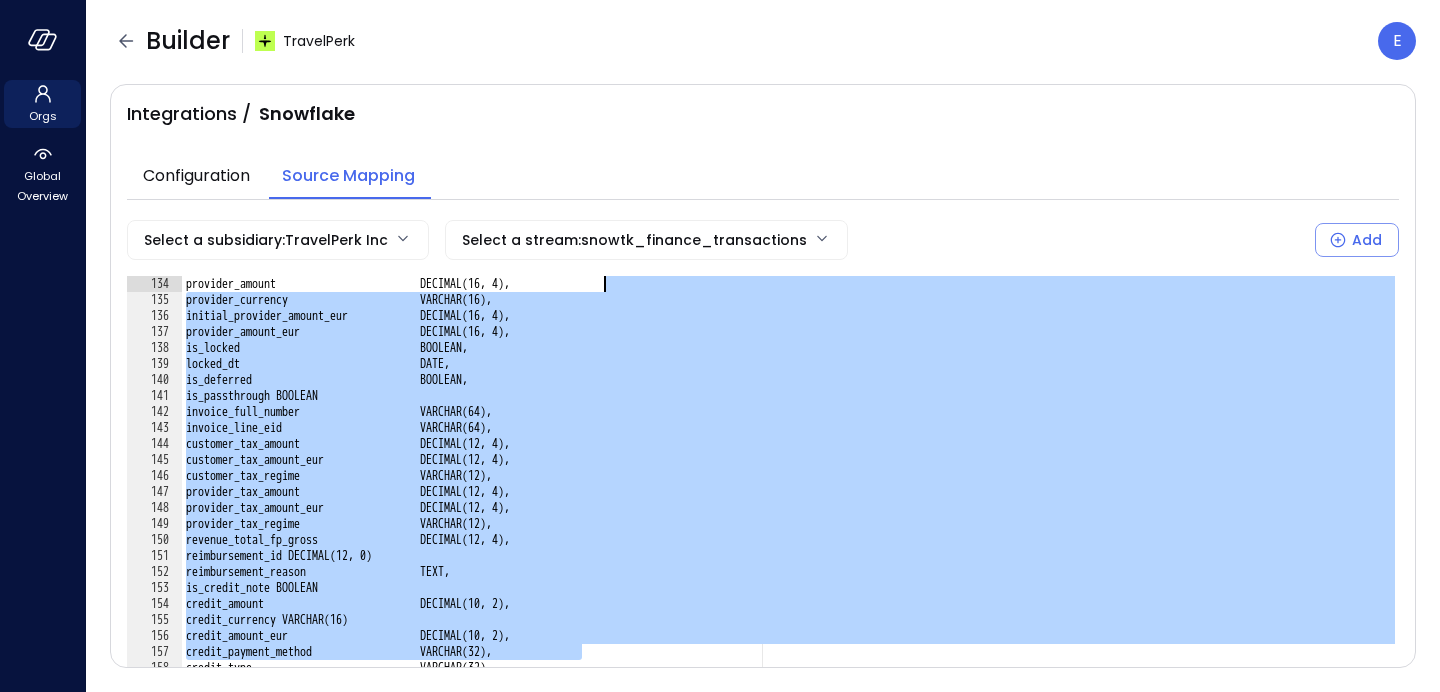 click on "locked_dt                              DATE," at bounding box center (790, 542) 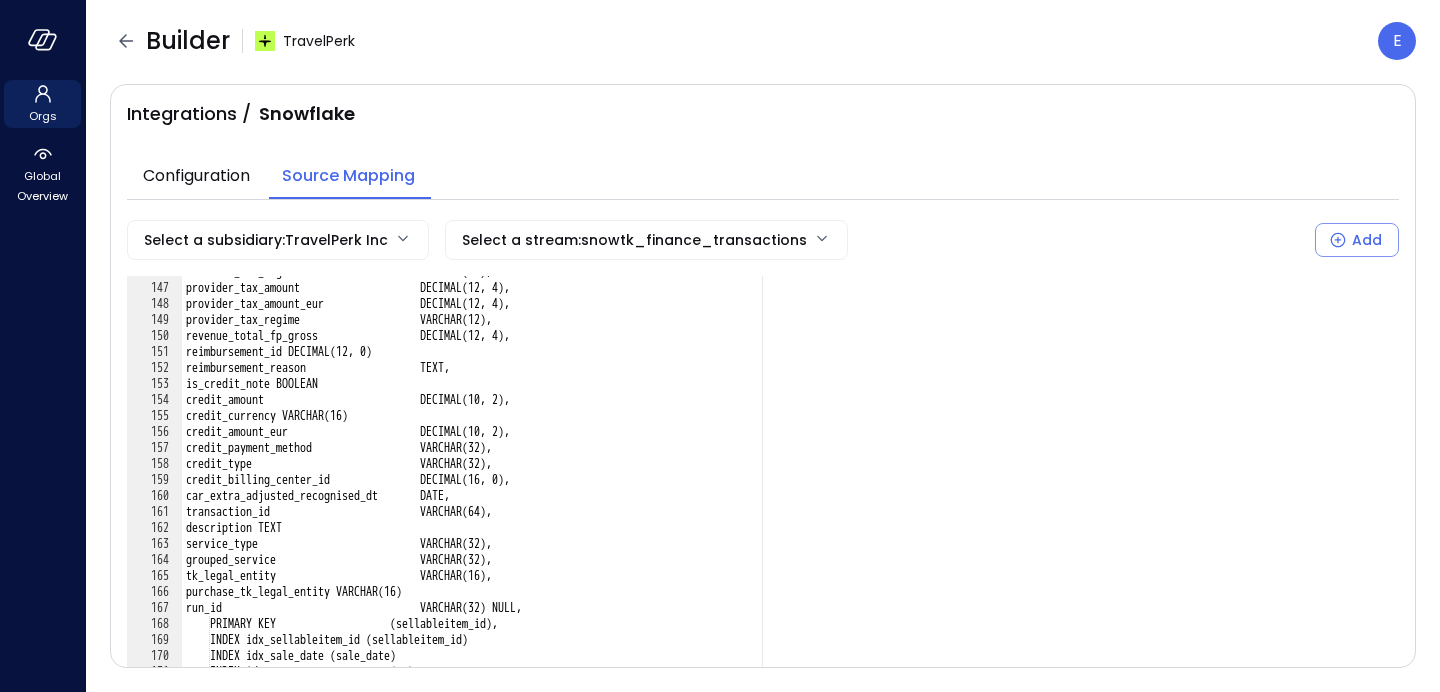 type on "**********" 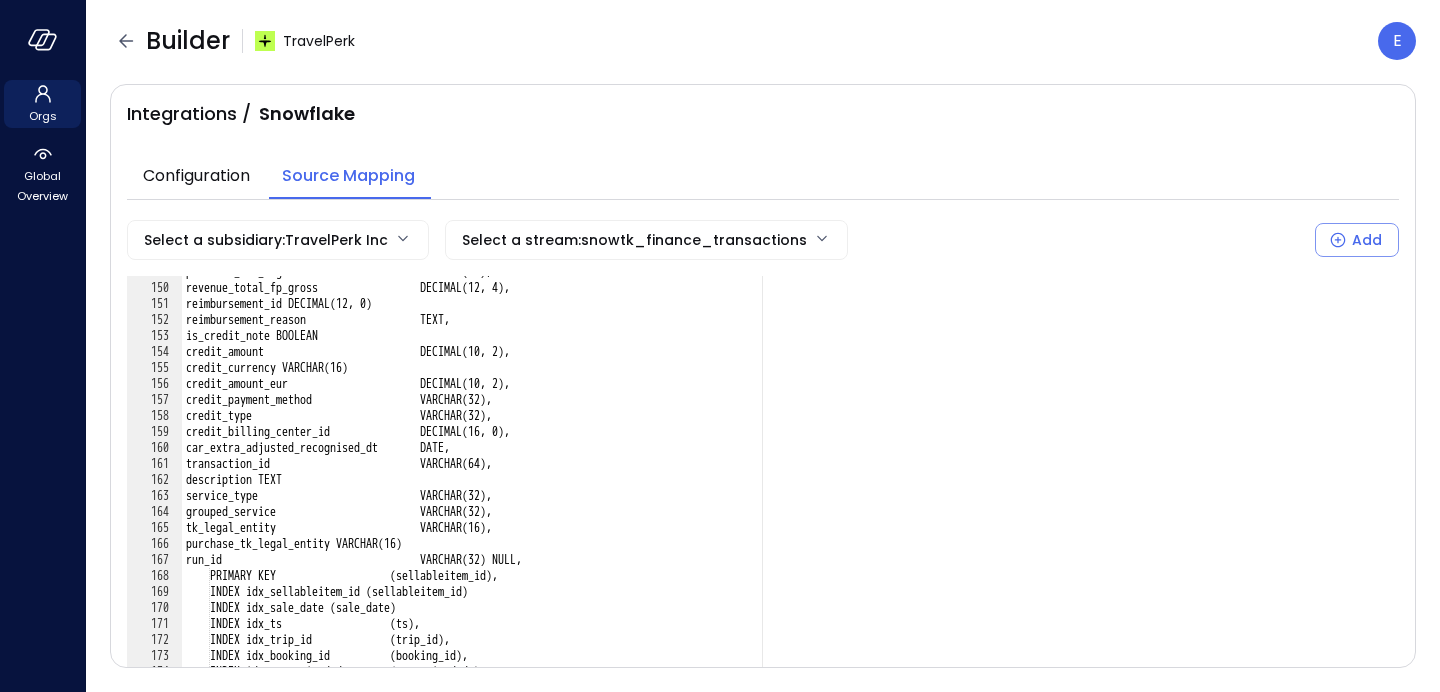 scroll, scrollTop: 2412, scrollLeft: 0, axis: vertical 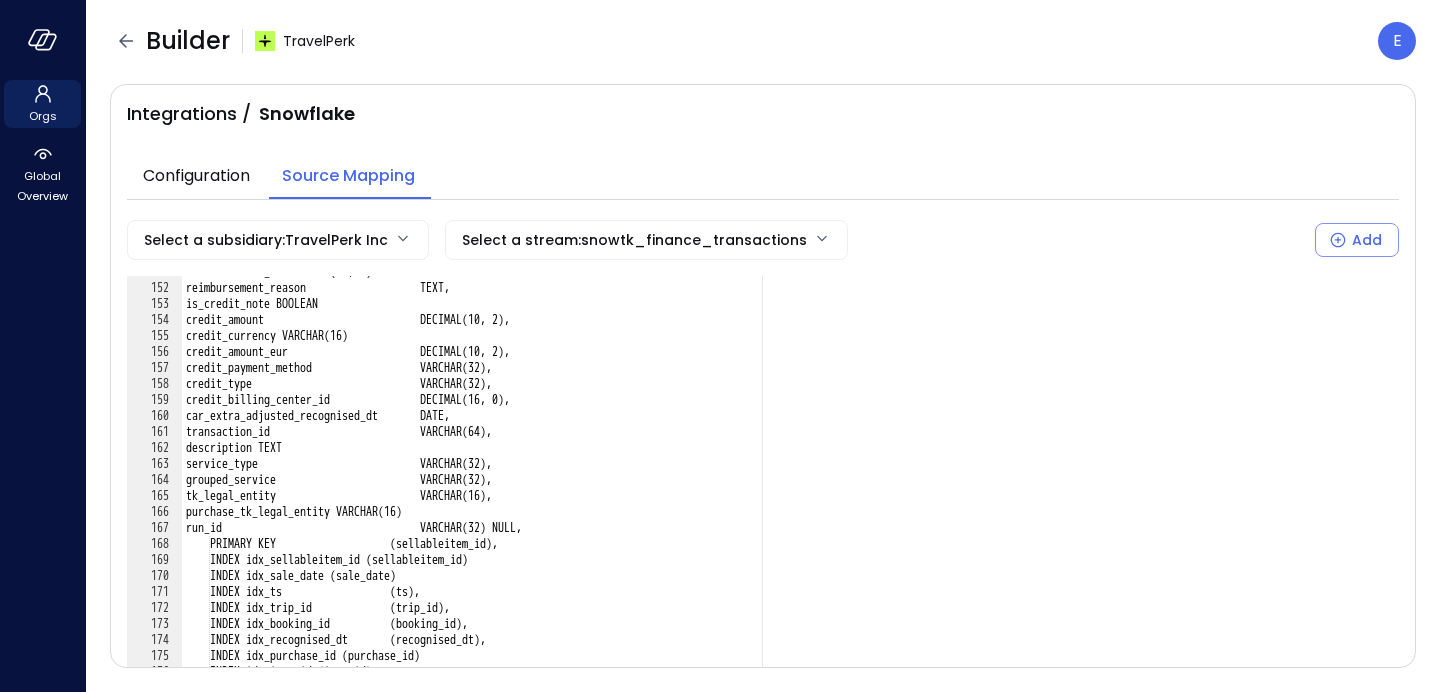 click on "**********" at bounding box center [763, 376] 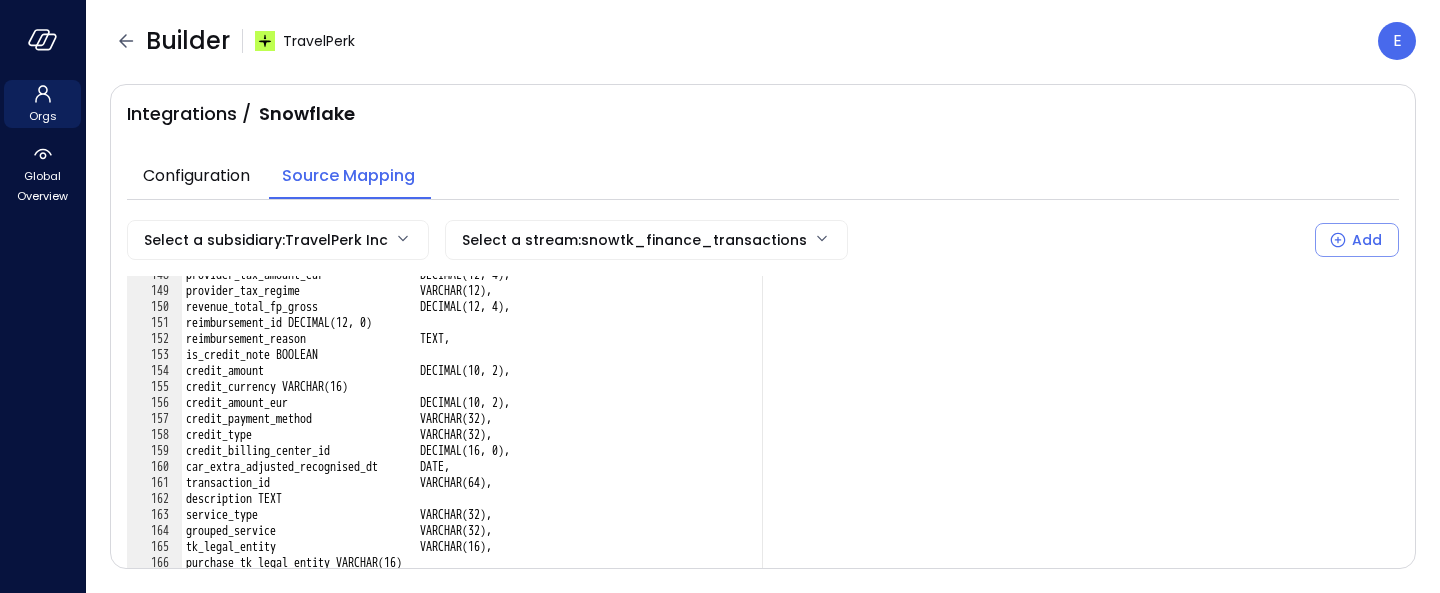 scroll, scrollTop: 2412, scrollLeft: 0, axis: vertical 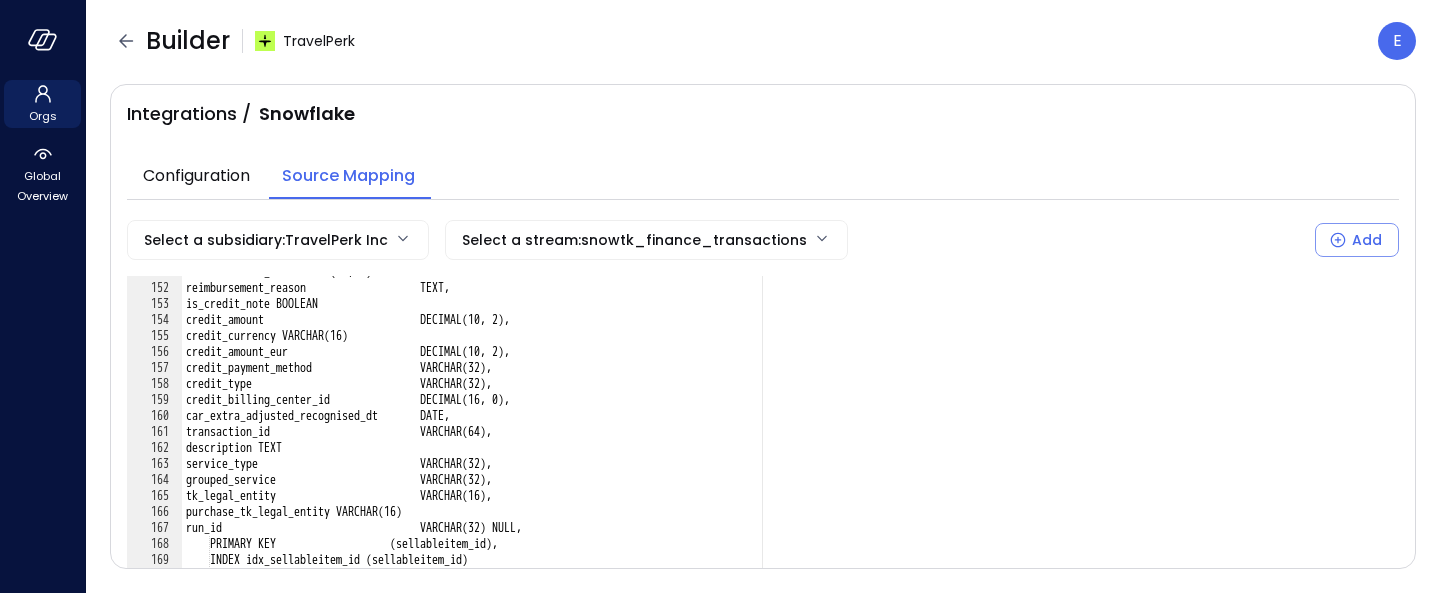 click on "car_extra_adjusted_recognised_dt       DATE," at bounding box center (790, 530) 